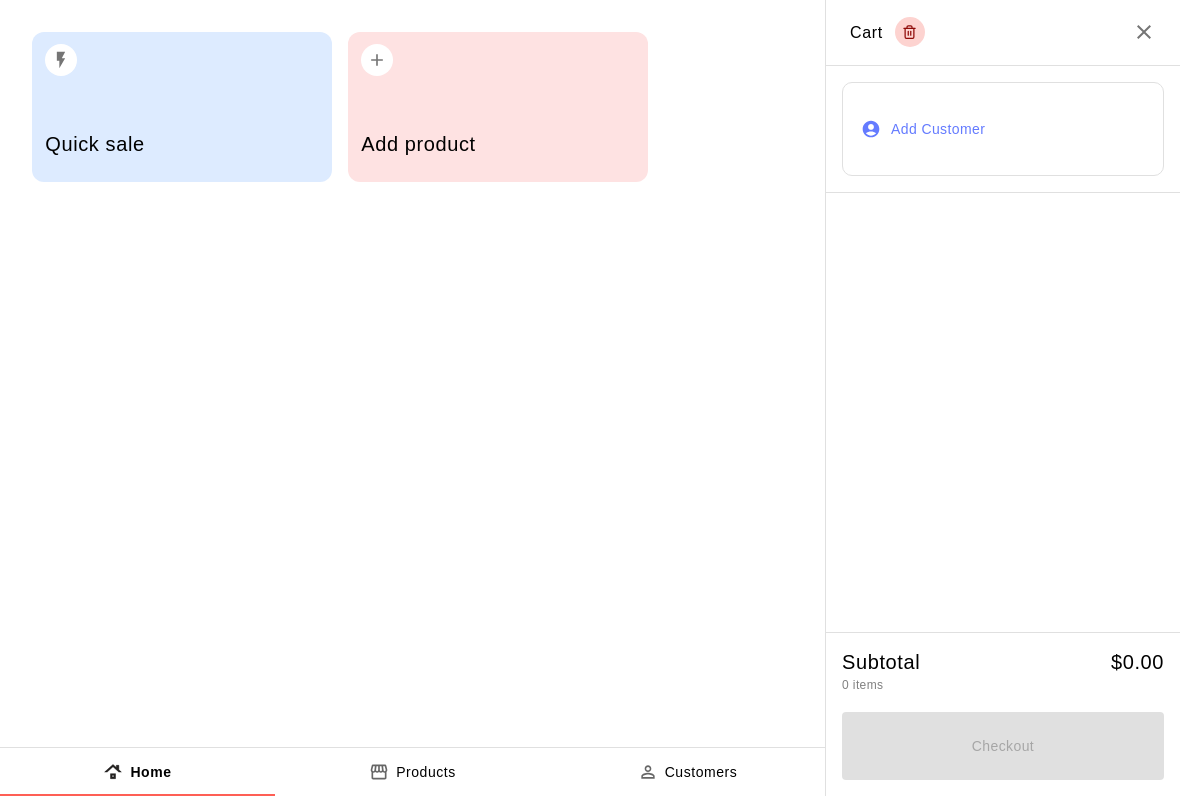 scroll, scrollTop: 0, scrollLeft: 0, axis: both 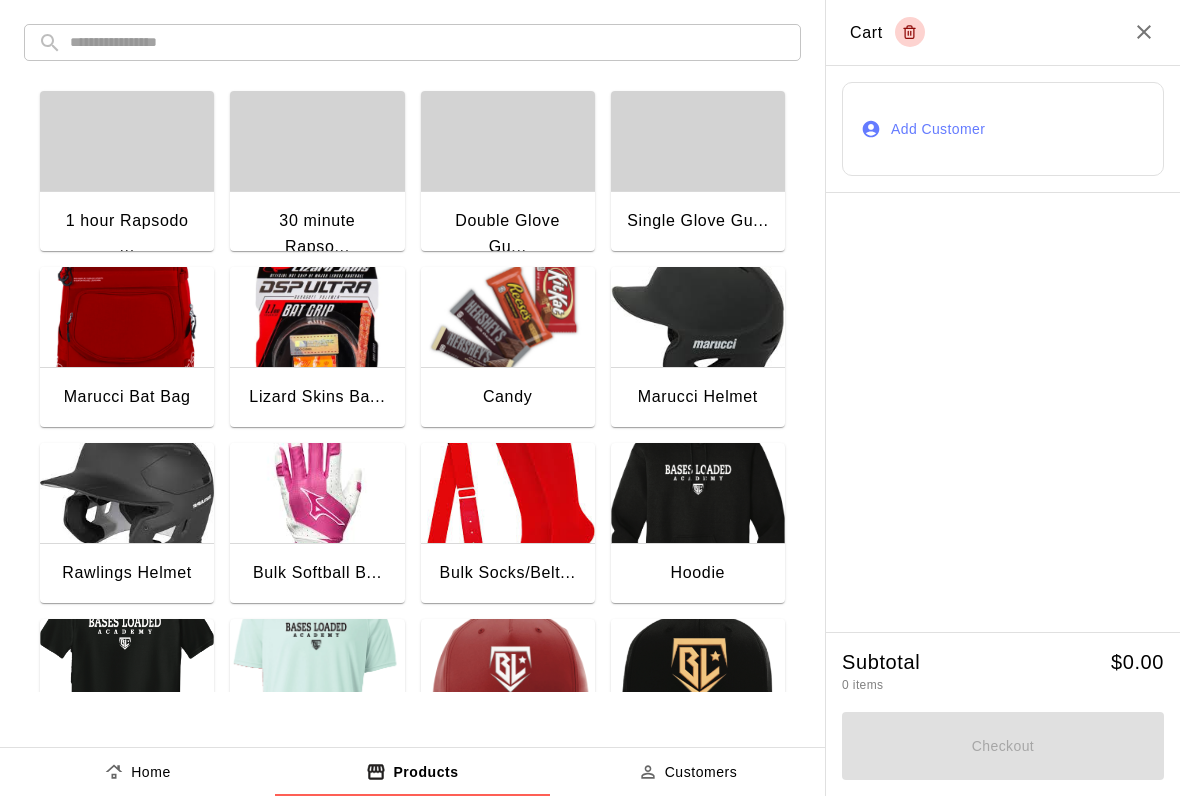 click at bounding box center (508, 317) 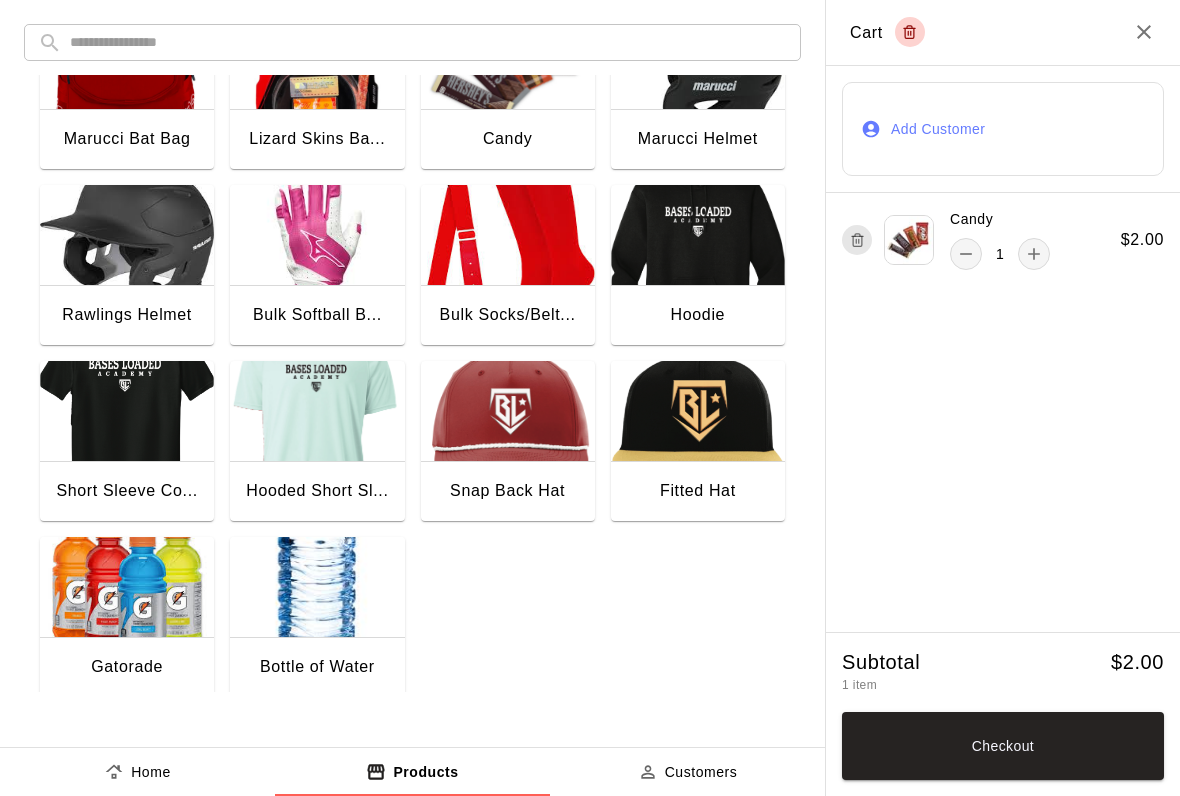 scroll, scrollTop: 257, scrollLeft: 0, axis: vertical 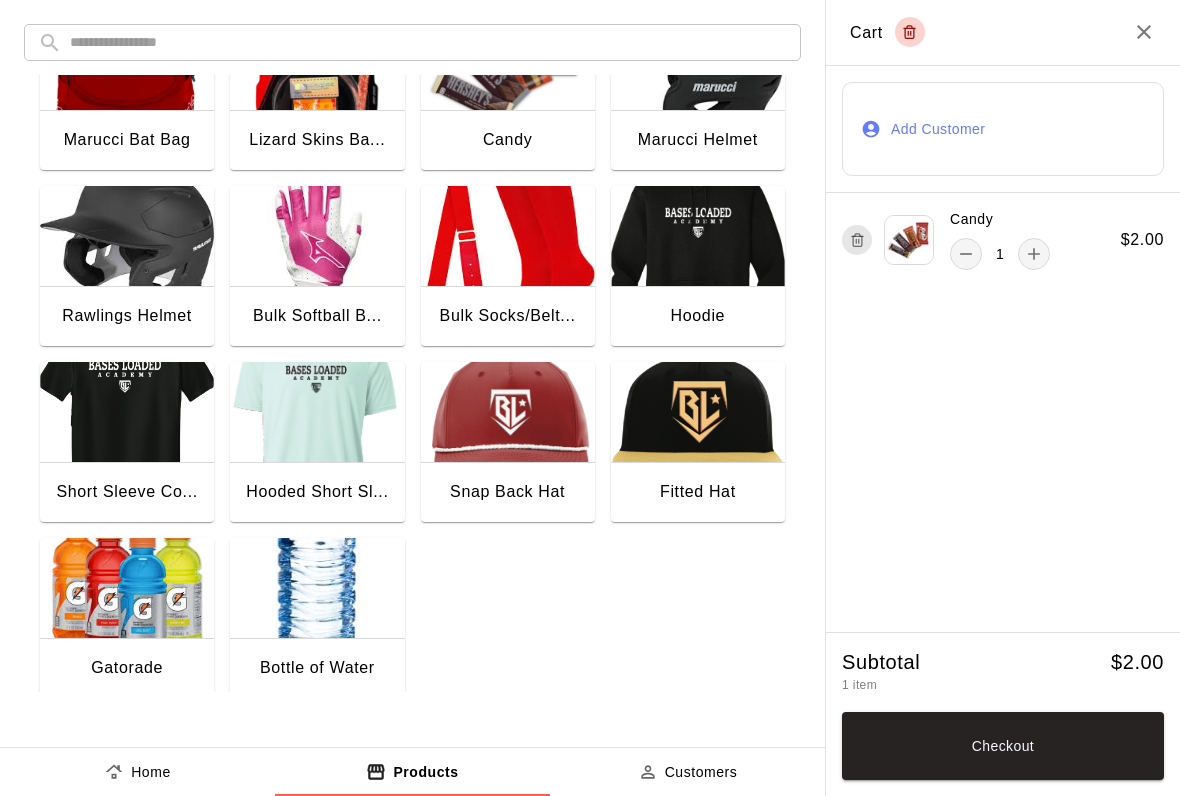 click at bounding box center [127, 588] 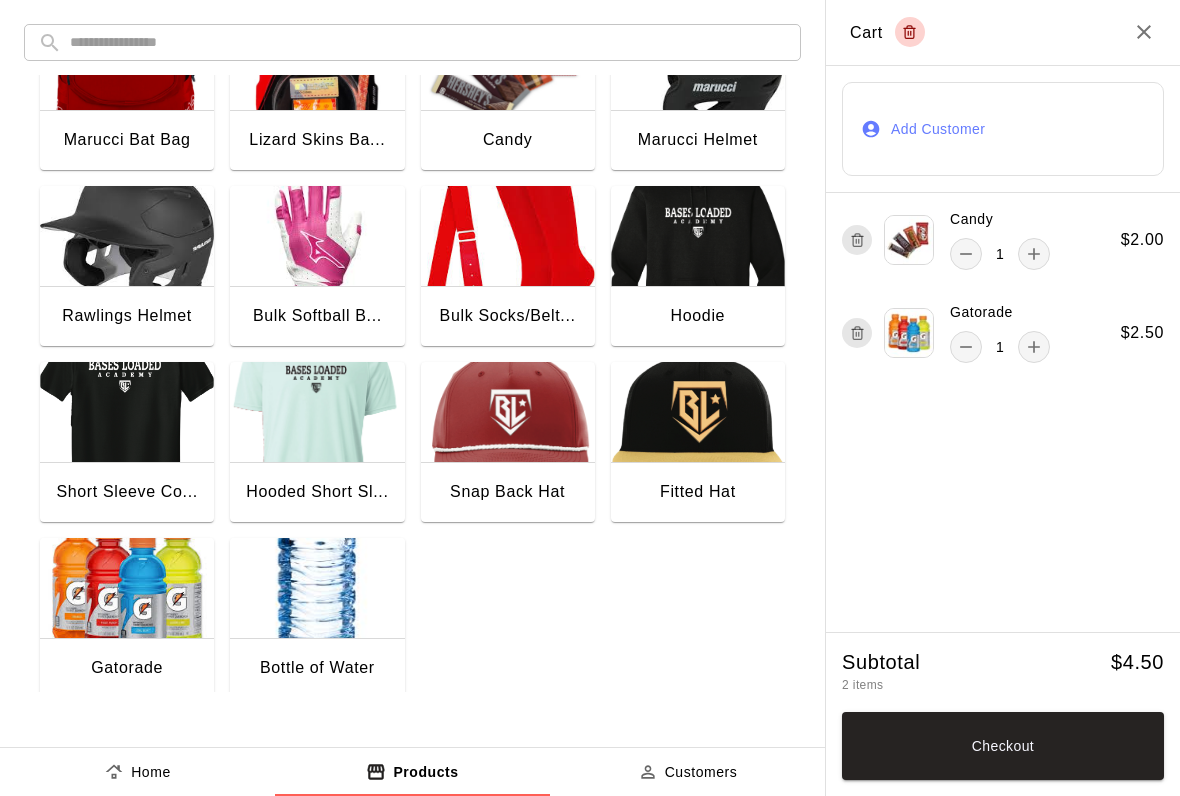 click on "Checkout" at bounding box center [1003, 746] 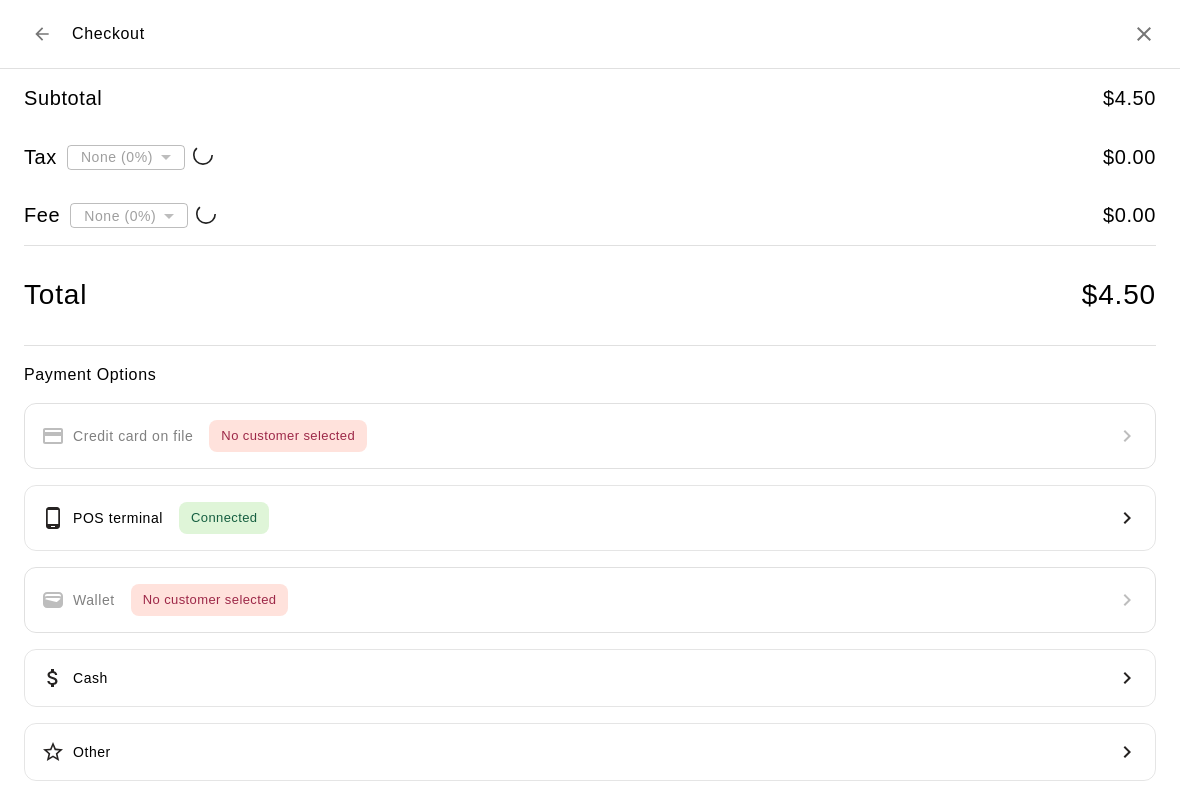 type on "**********" 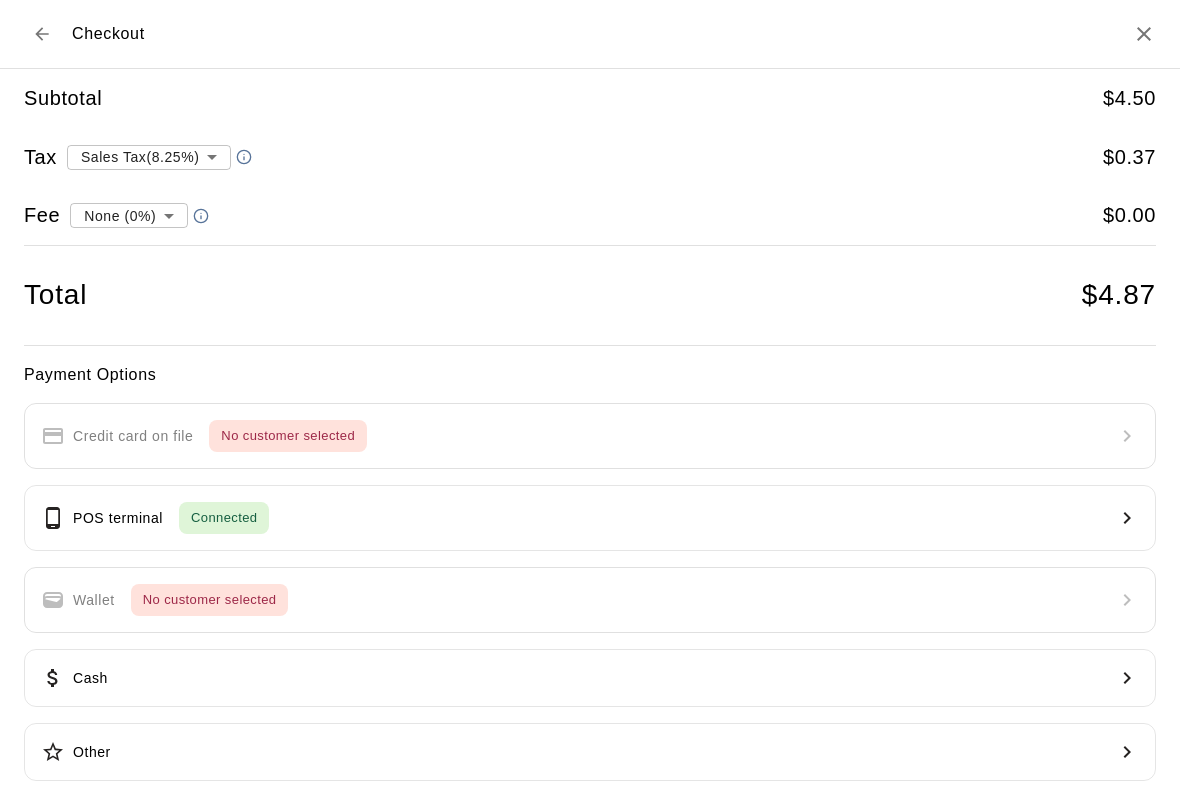 click on "POS terminal Connected" at bounding box center [155, 518] 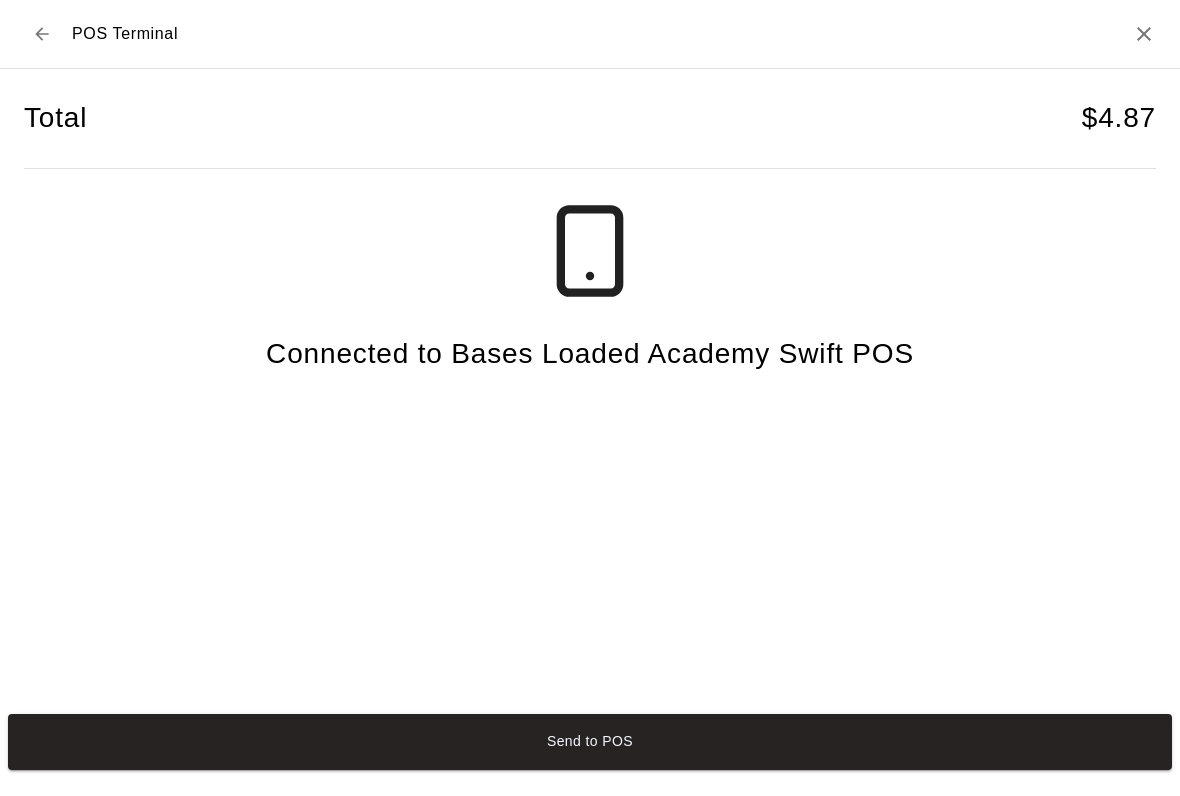 click on "Send to POS" at bounding box center (590, 742) 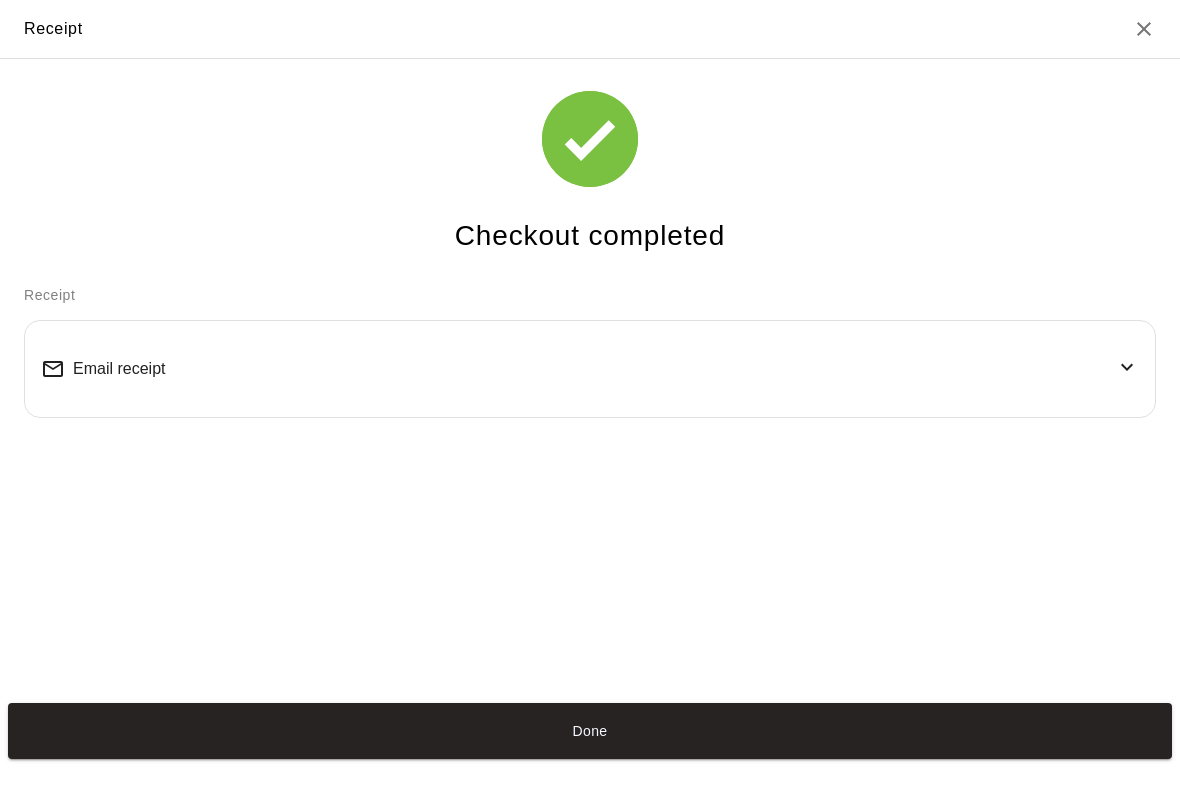 click on "Done" at bounding box center [590, 731] 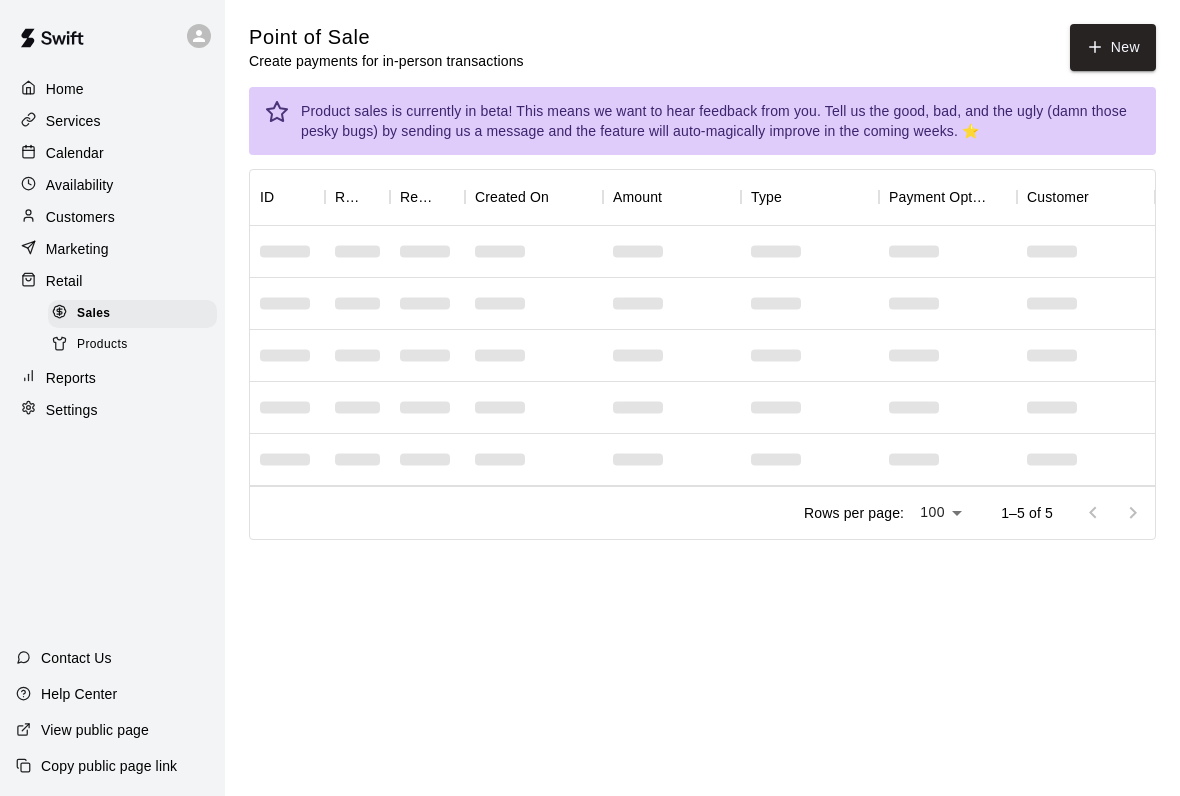 click on "Calendar" at bounding box center (112, 153) 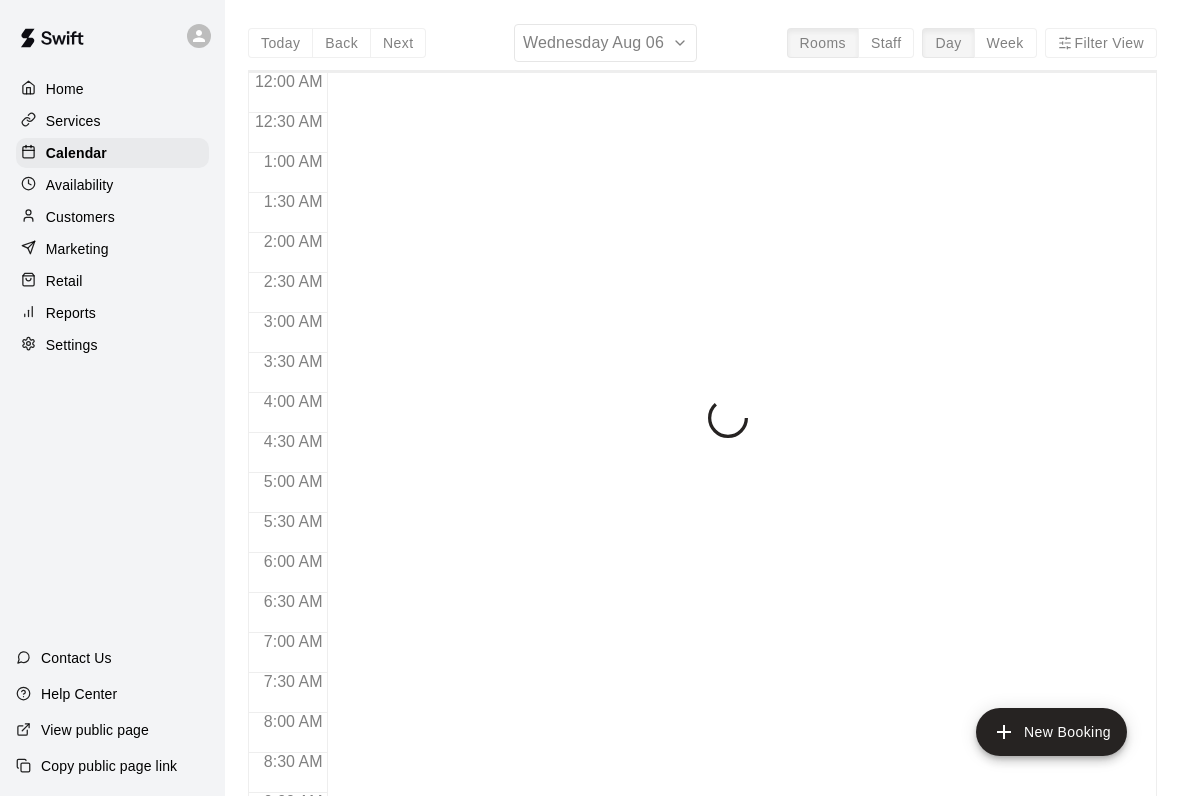 scroll, scrollTop: 1151, scrollLeft: 0, axis: vertical 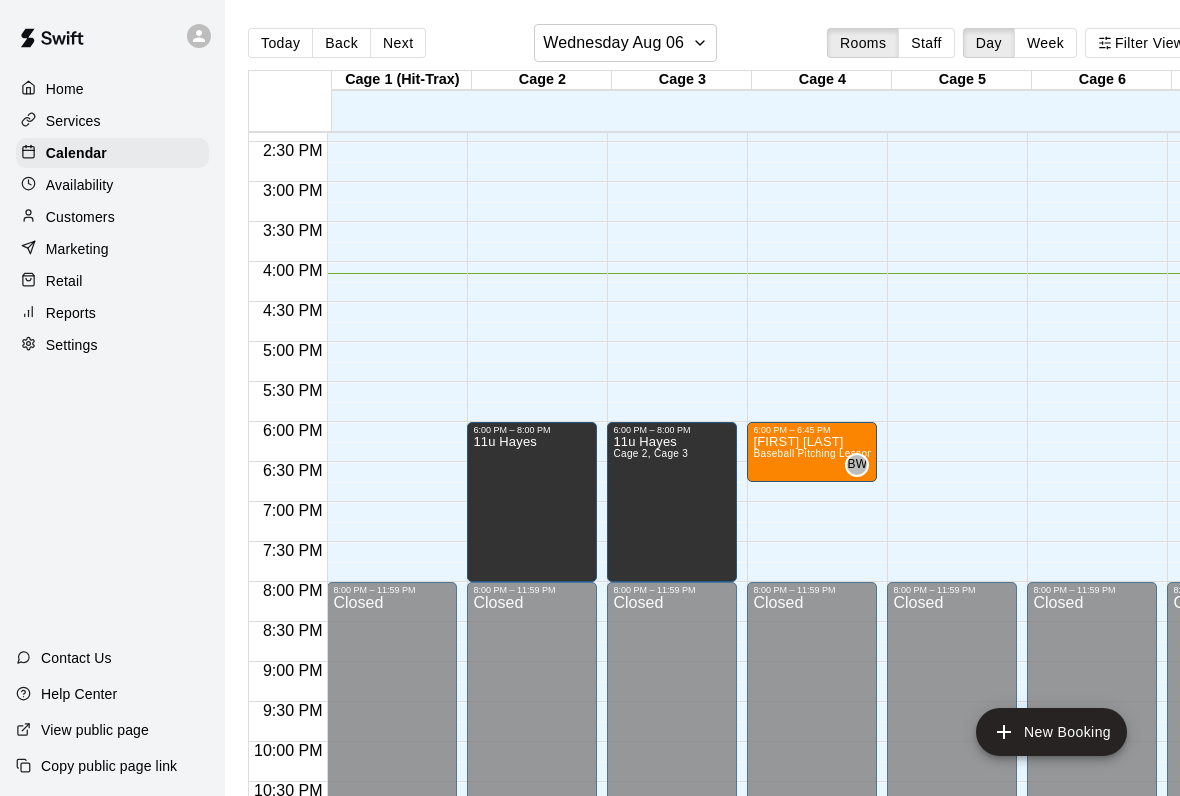 click on "BW" at bounding box center (857, 465) 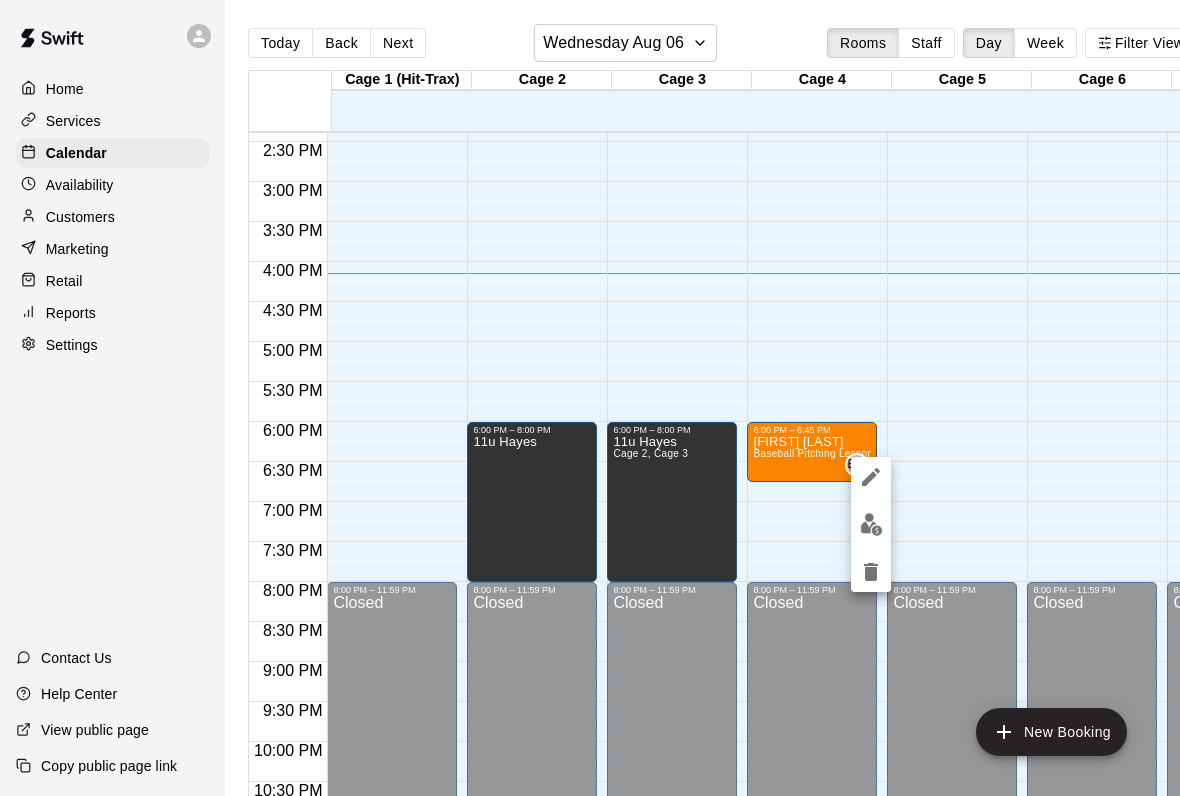 click at bounding box center (590, 398) 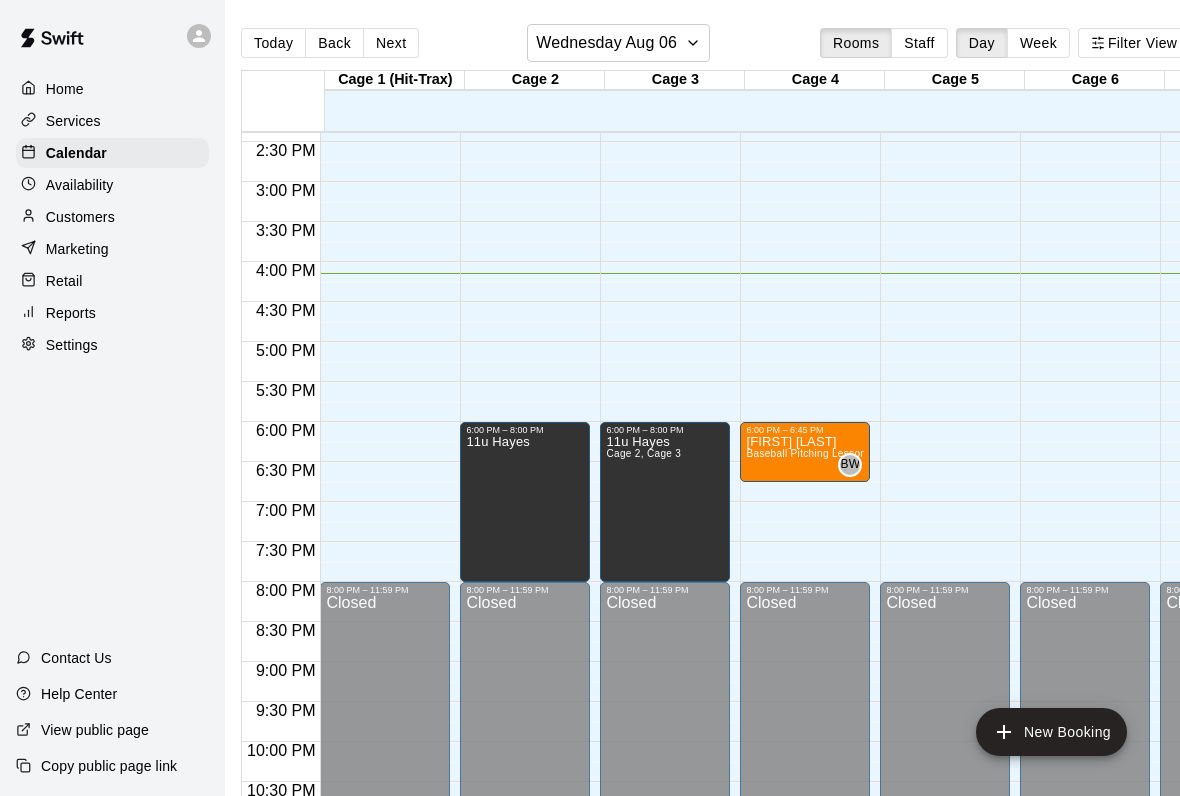 scroll, scrollTop: 0, scrollLeft: 40, axis: horizontal 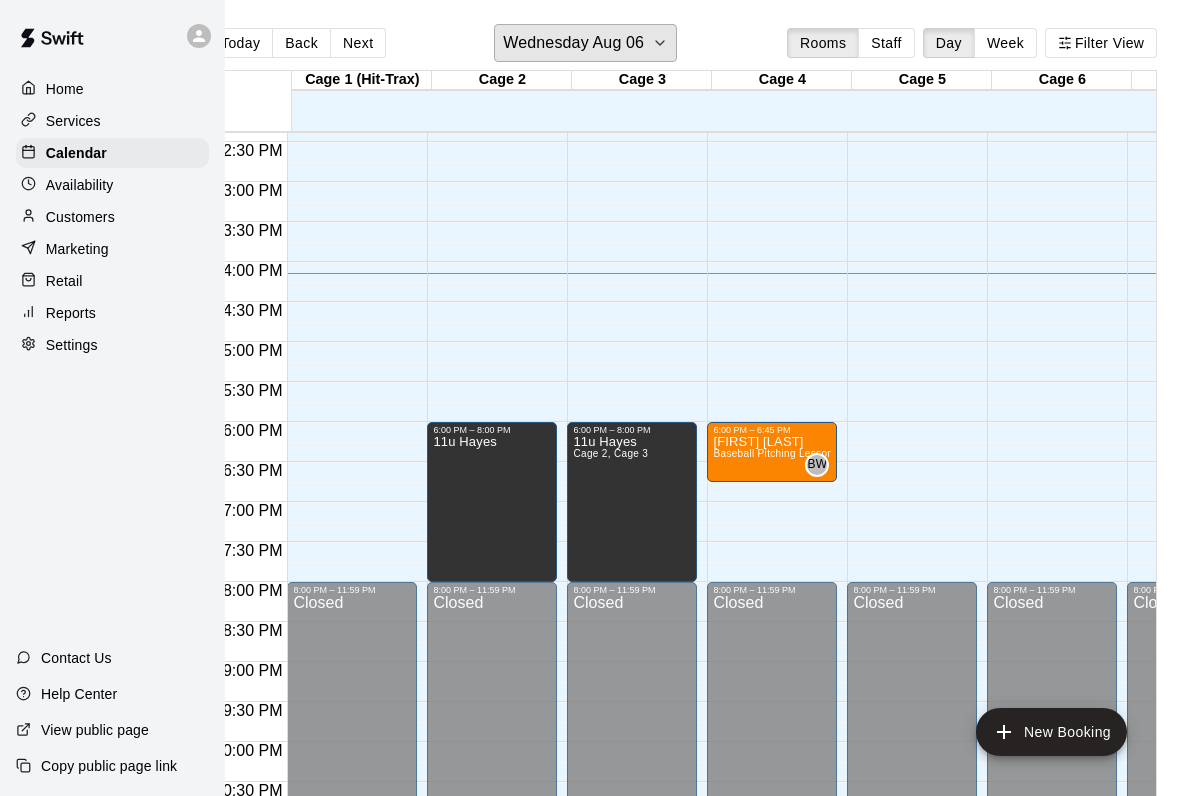 click on "Wednesday Aug 06" at bounding box center [573, 43] 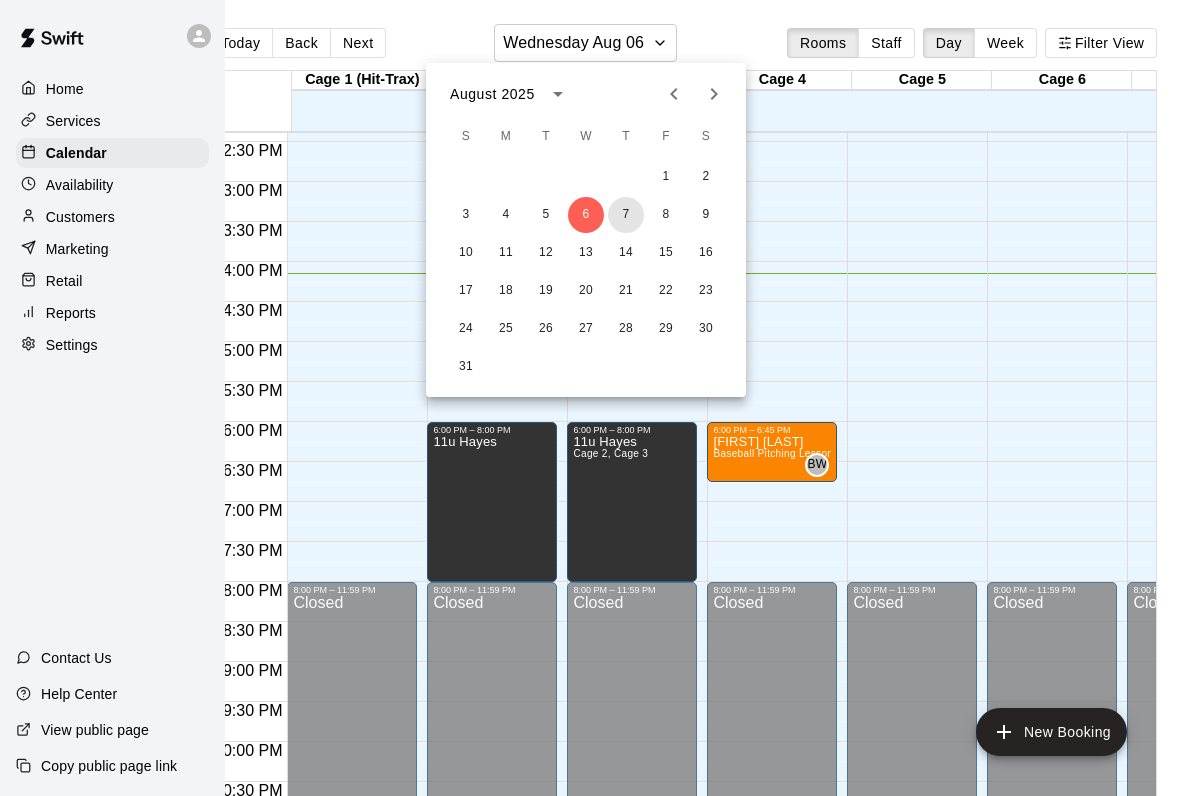 click on "7" at bounding box center [626, 215] 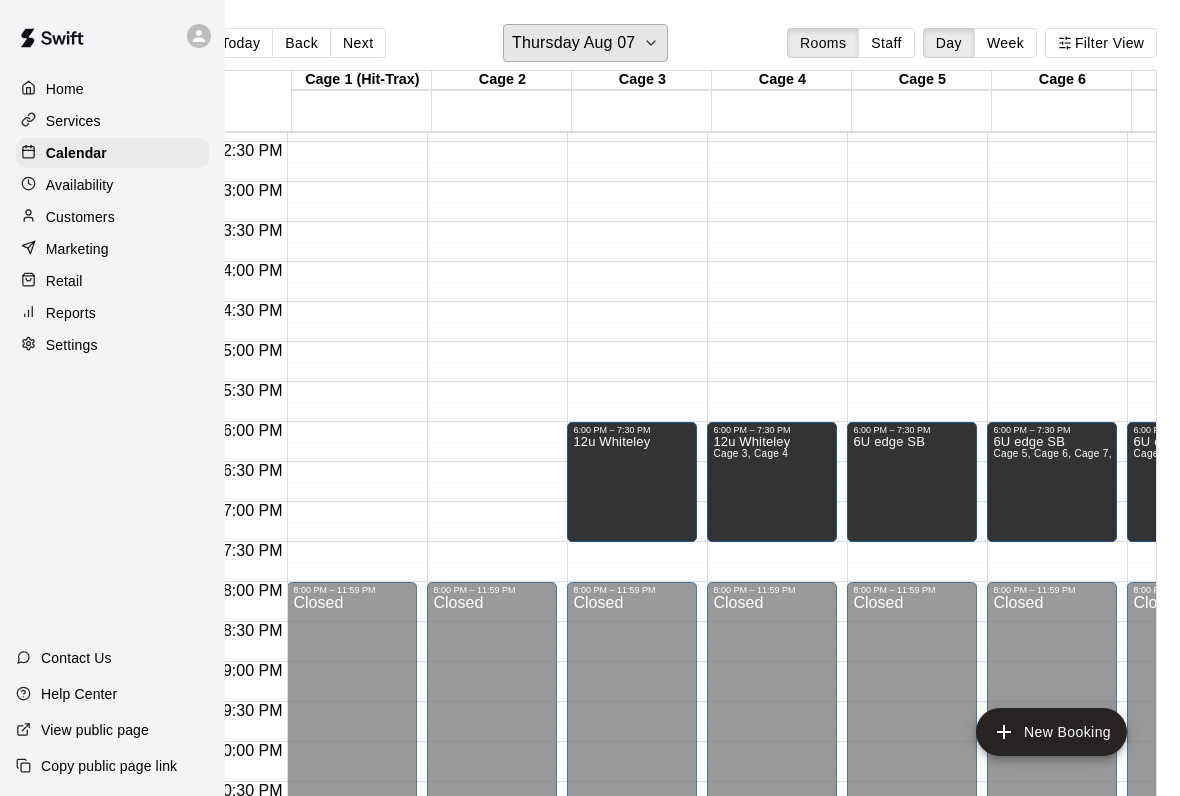 scroll, scrollTop: 1168, scrollLeft: 83, axis: both 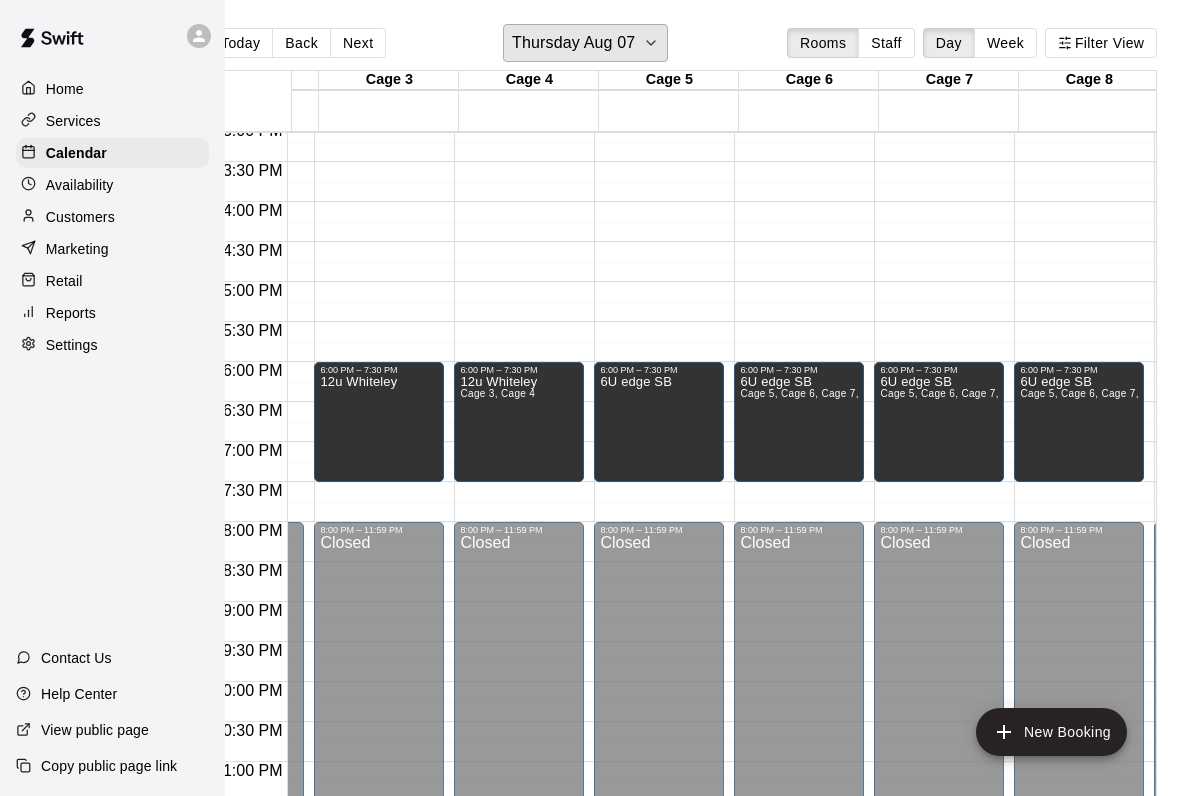 click on "Thursday Aug 07" at bounding box center (585, 43) 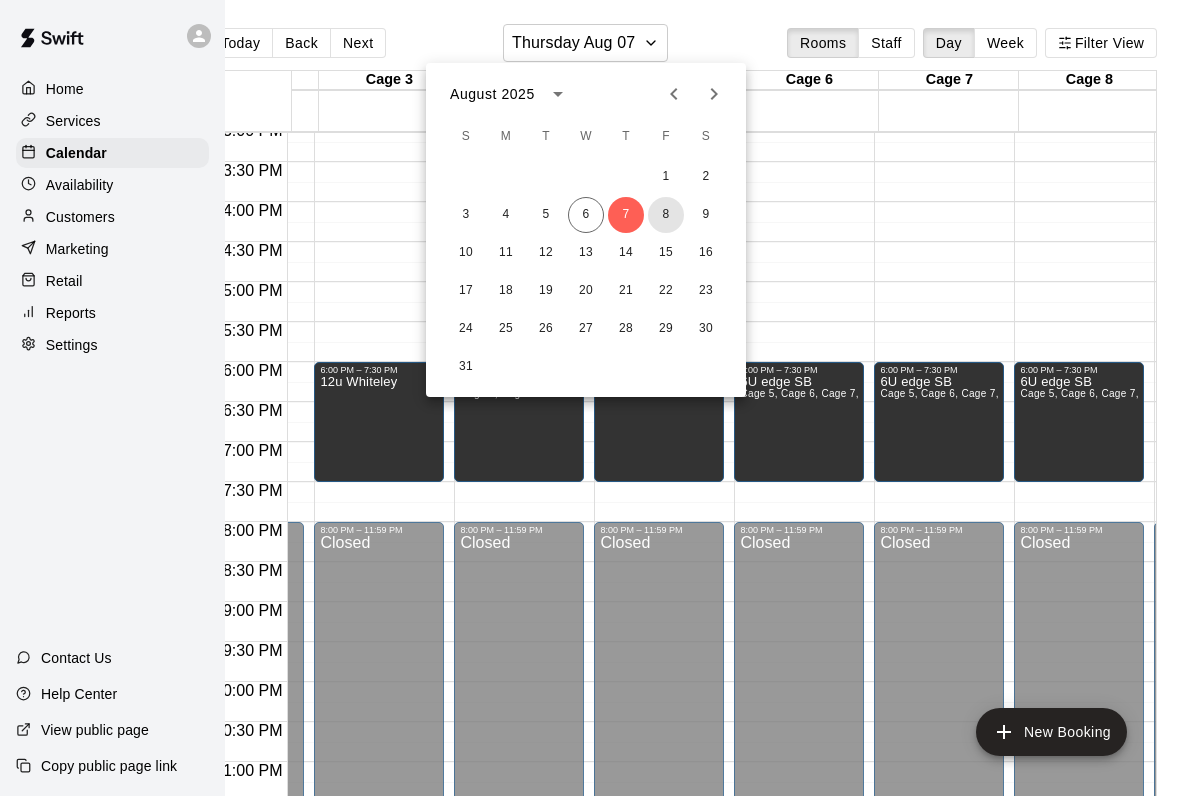 click on "8" at bounding box center [666, 215] 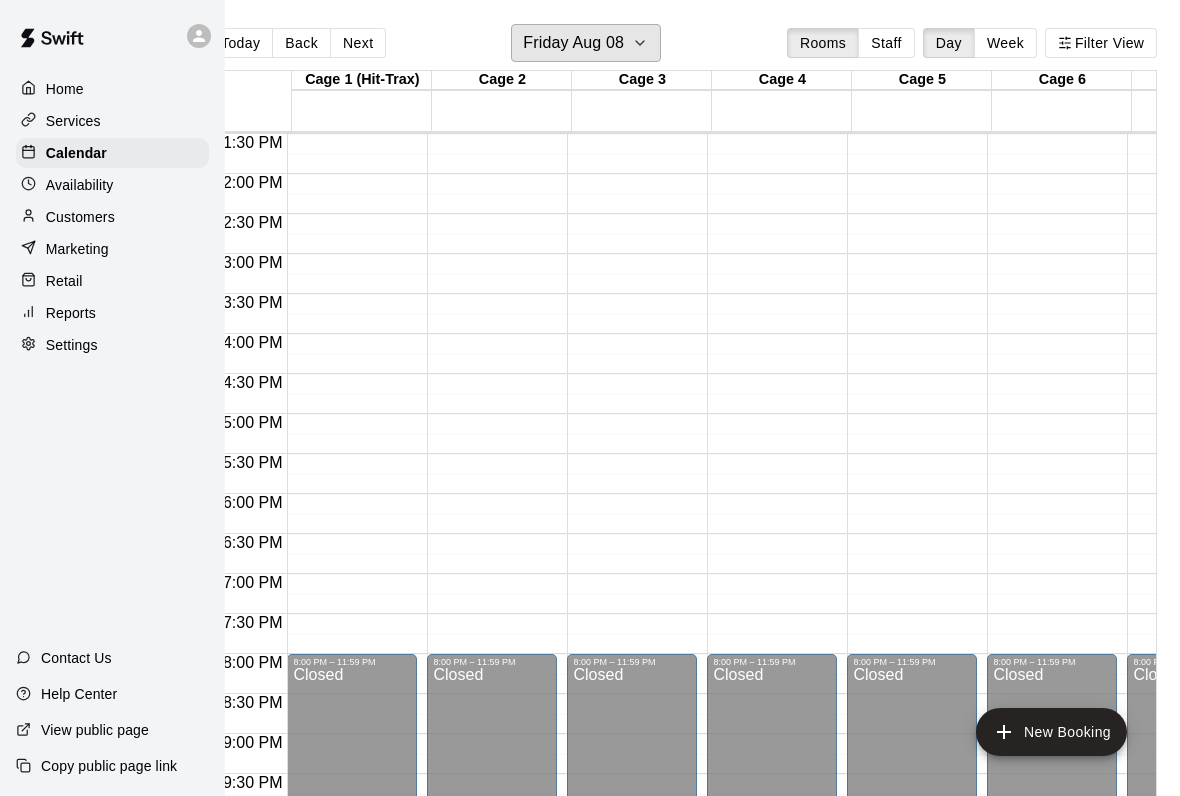 click 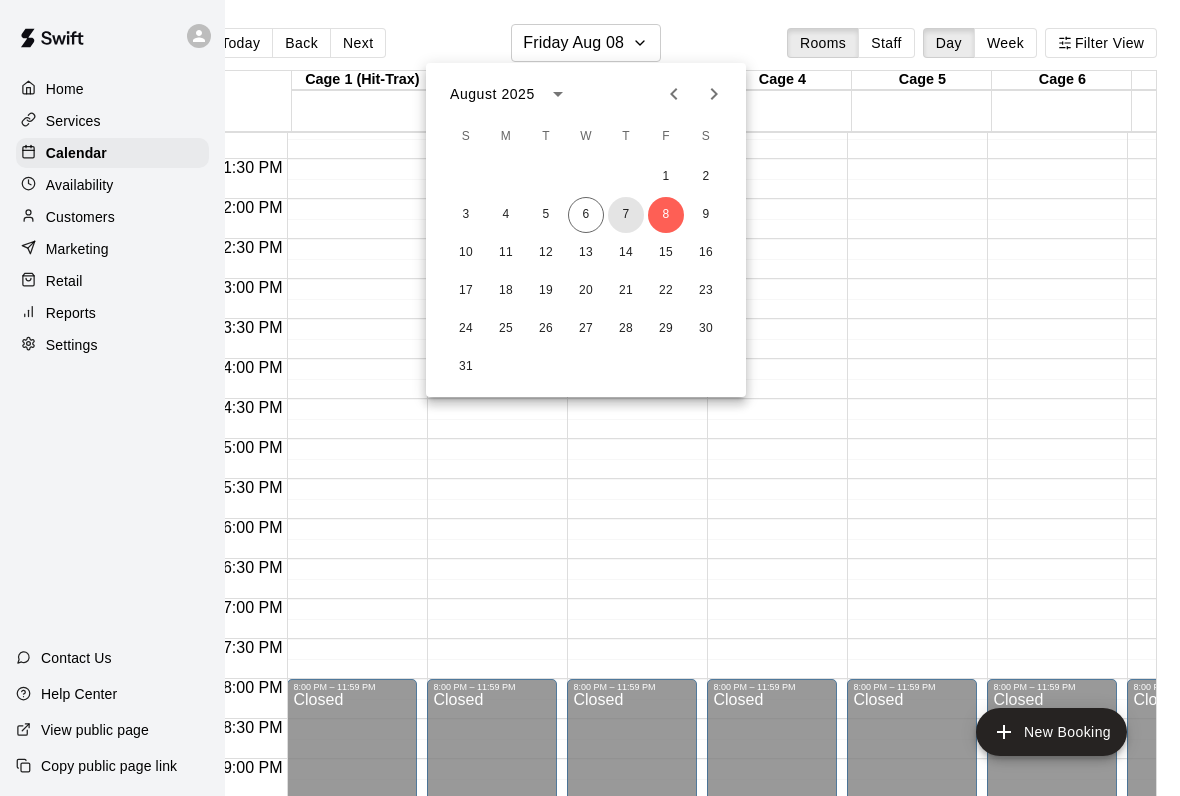 click on "7" at bounding box center [626, 215] 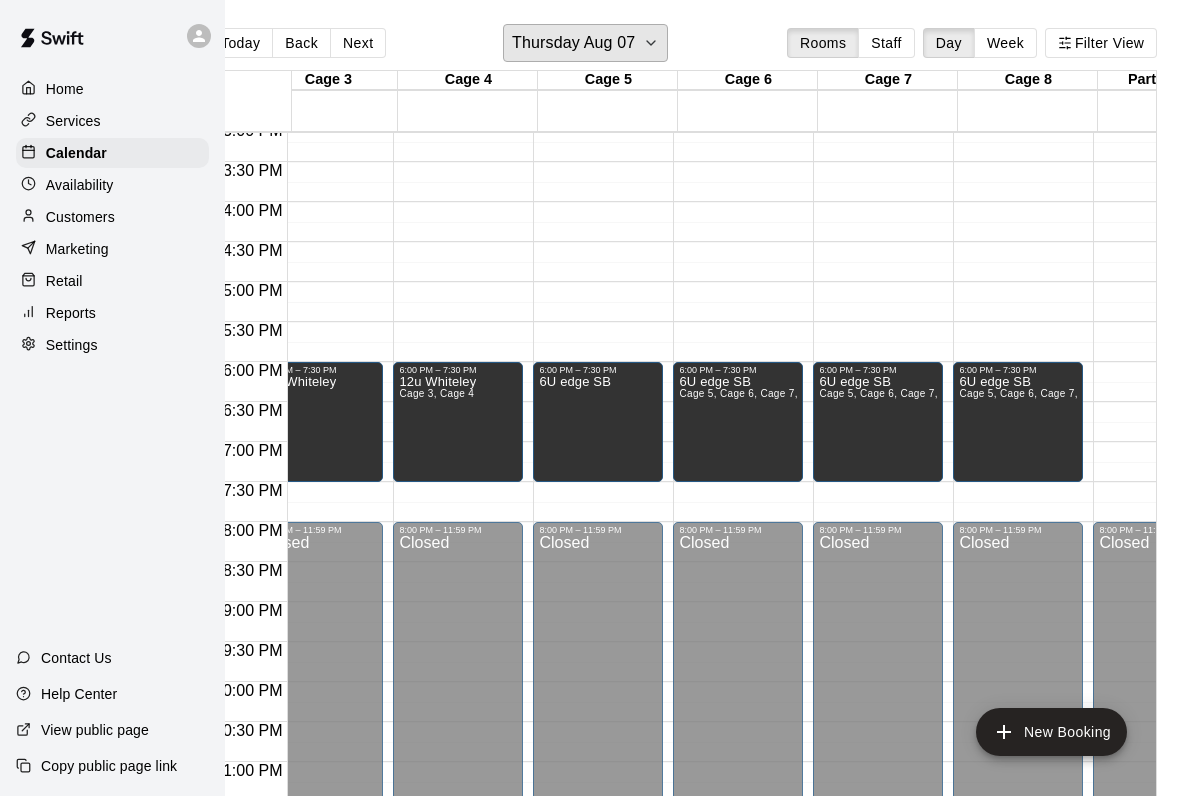 scroll, scrollTop: 1217, scrollLeft: 293, axis: both 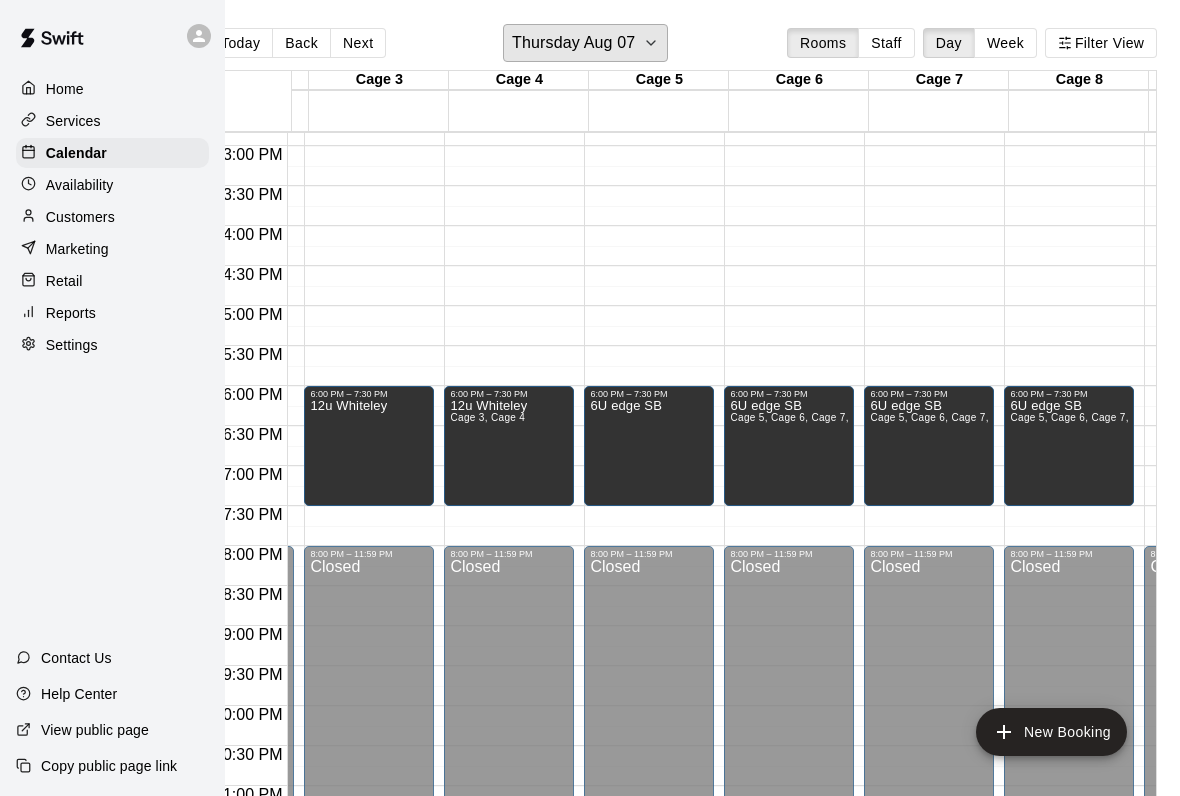 click on "Thursday Aug 07" at bounding box center [573, 43] 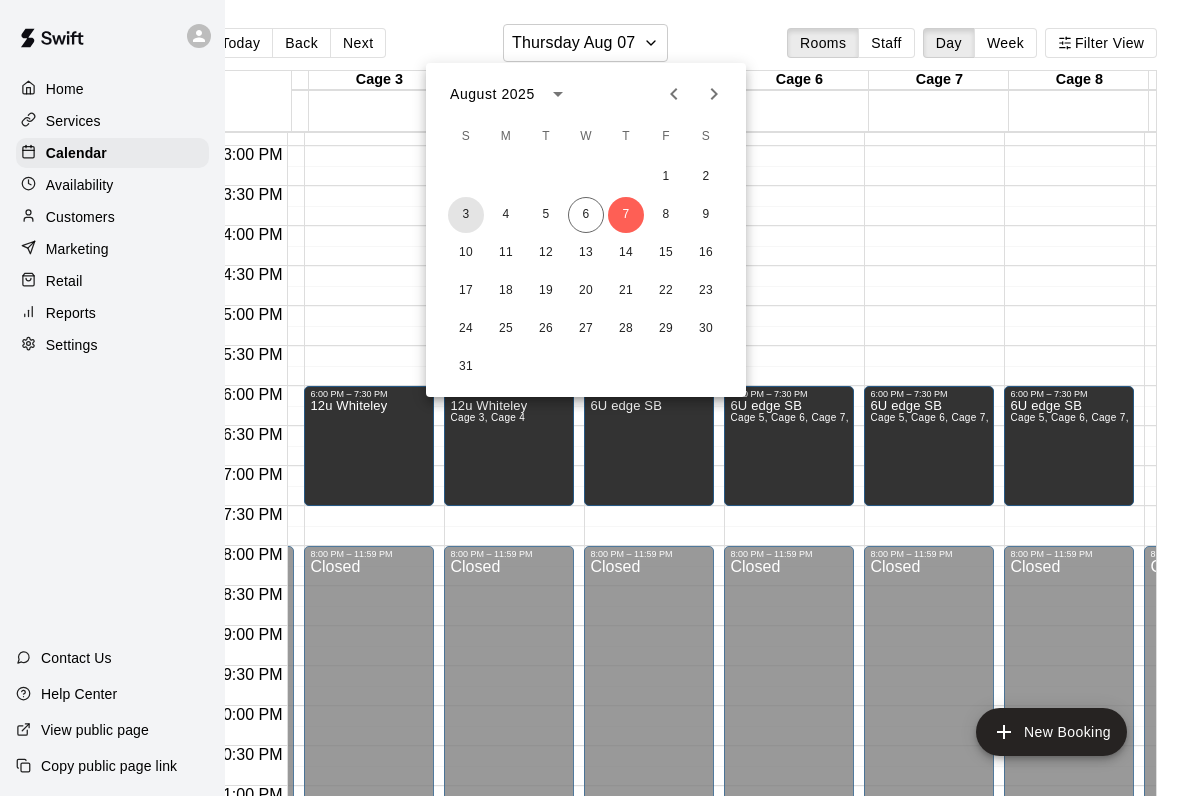 click on "3" at bounding box center [466, 215] 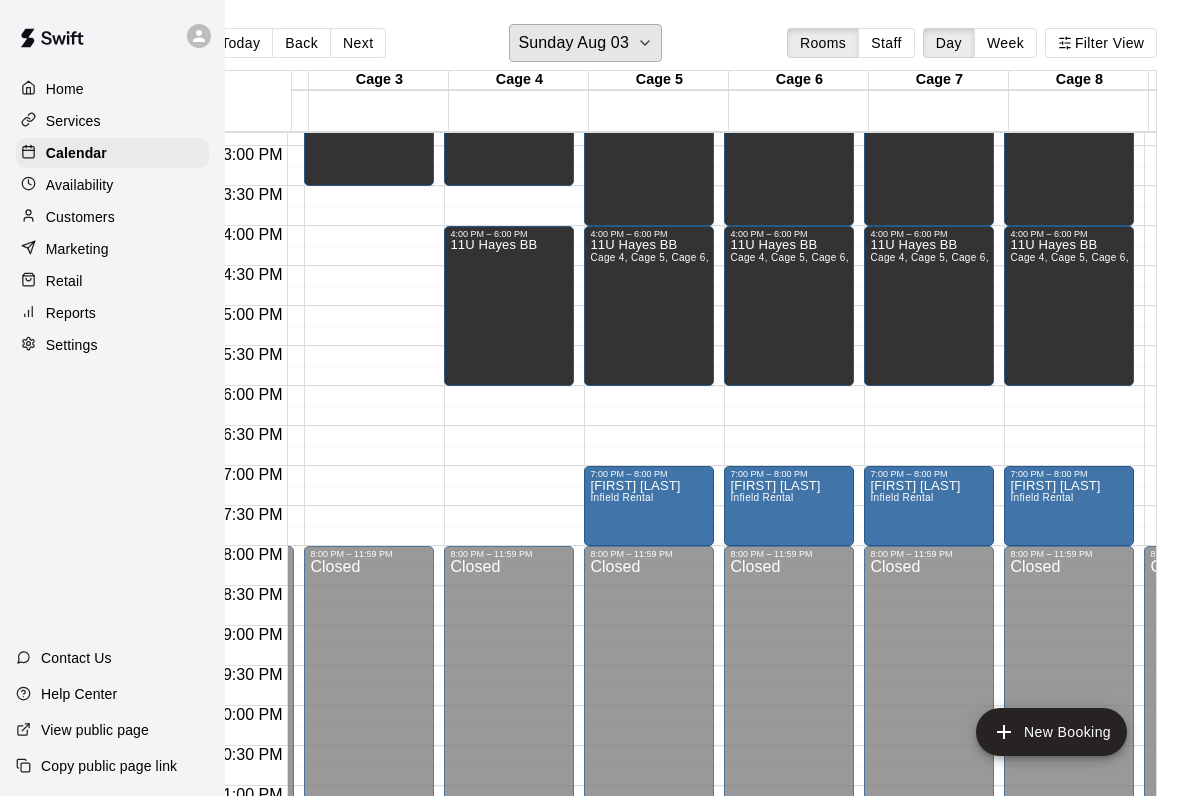 scroll, scrollTop: 1059, scrollLeft: 267, axis: both 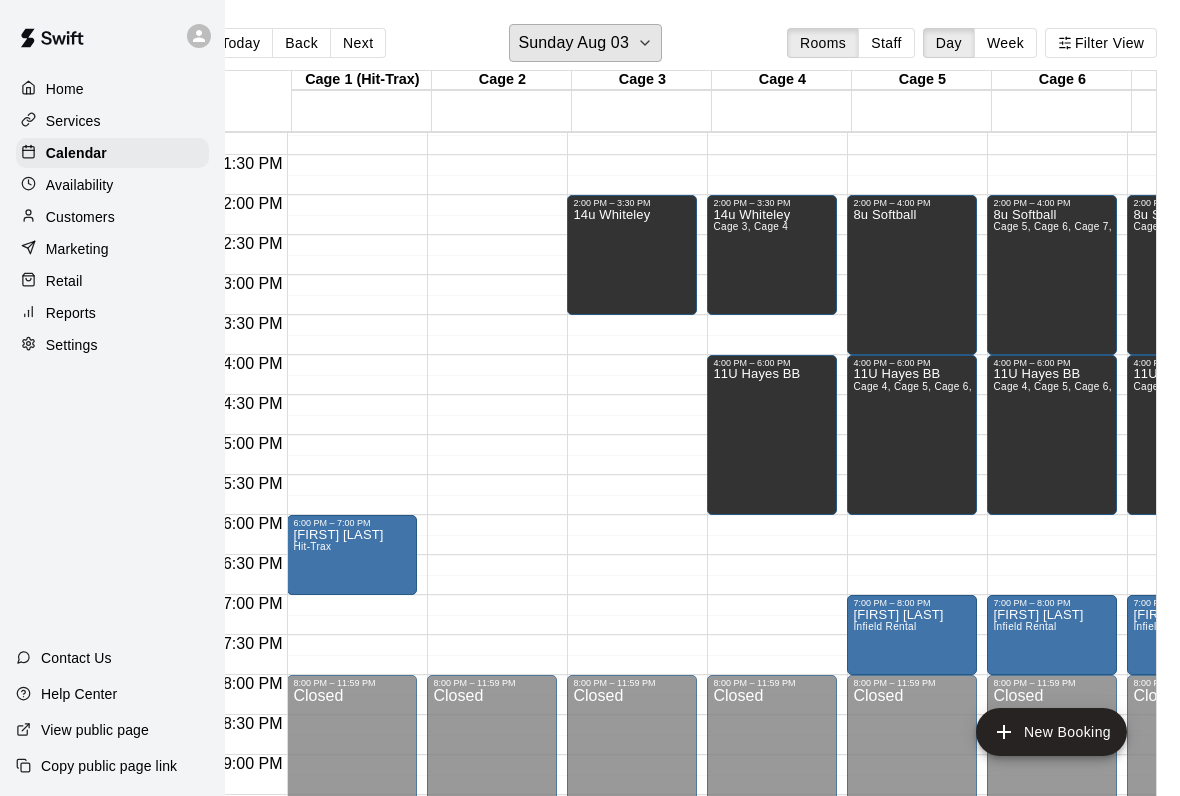 click 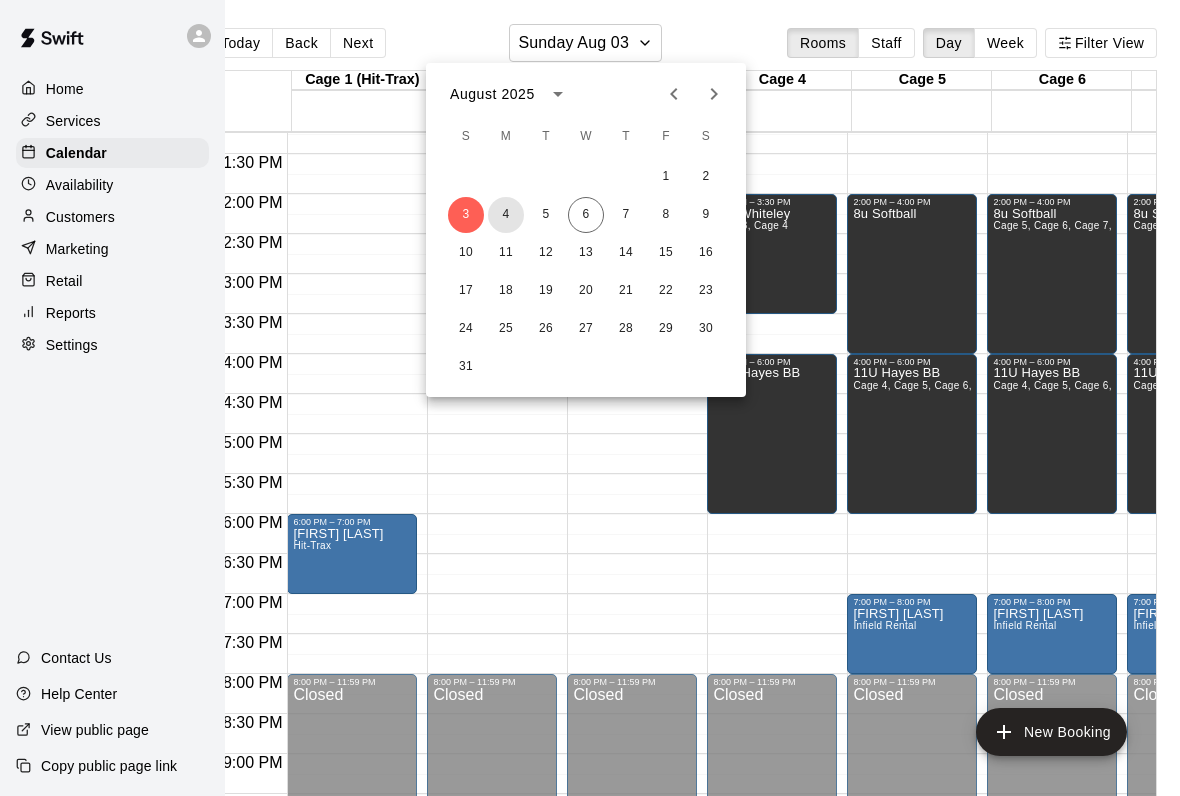 click on "4" at bounding box center [506, 215] 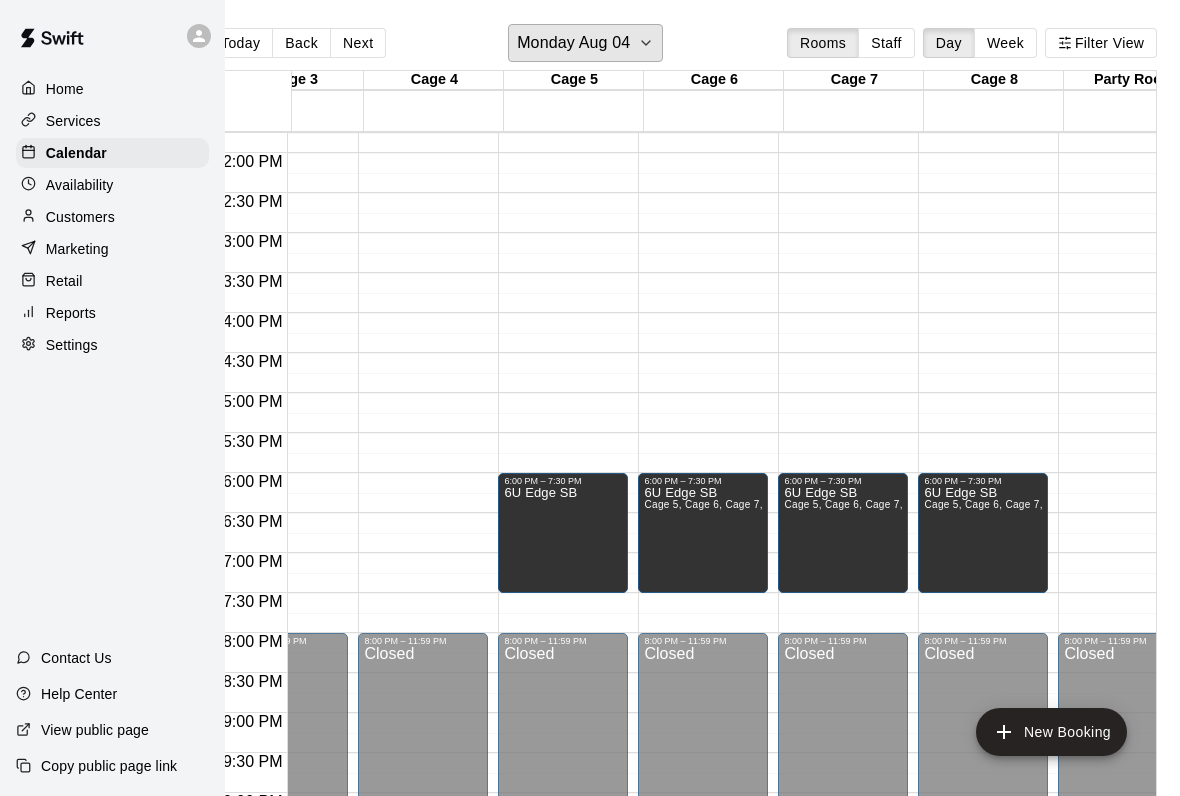 click on "Monday Aug 04" at bounding box center [573, 43] 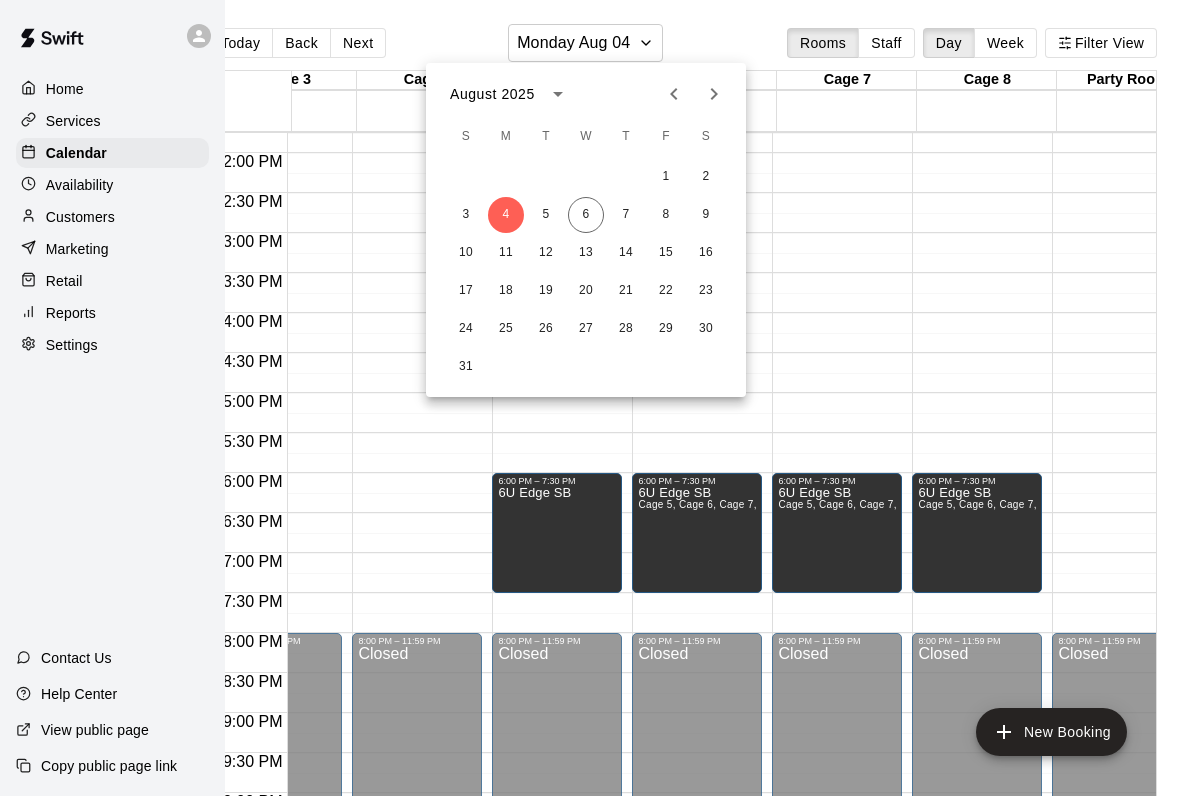 click at bounding box center [590, 398] 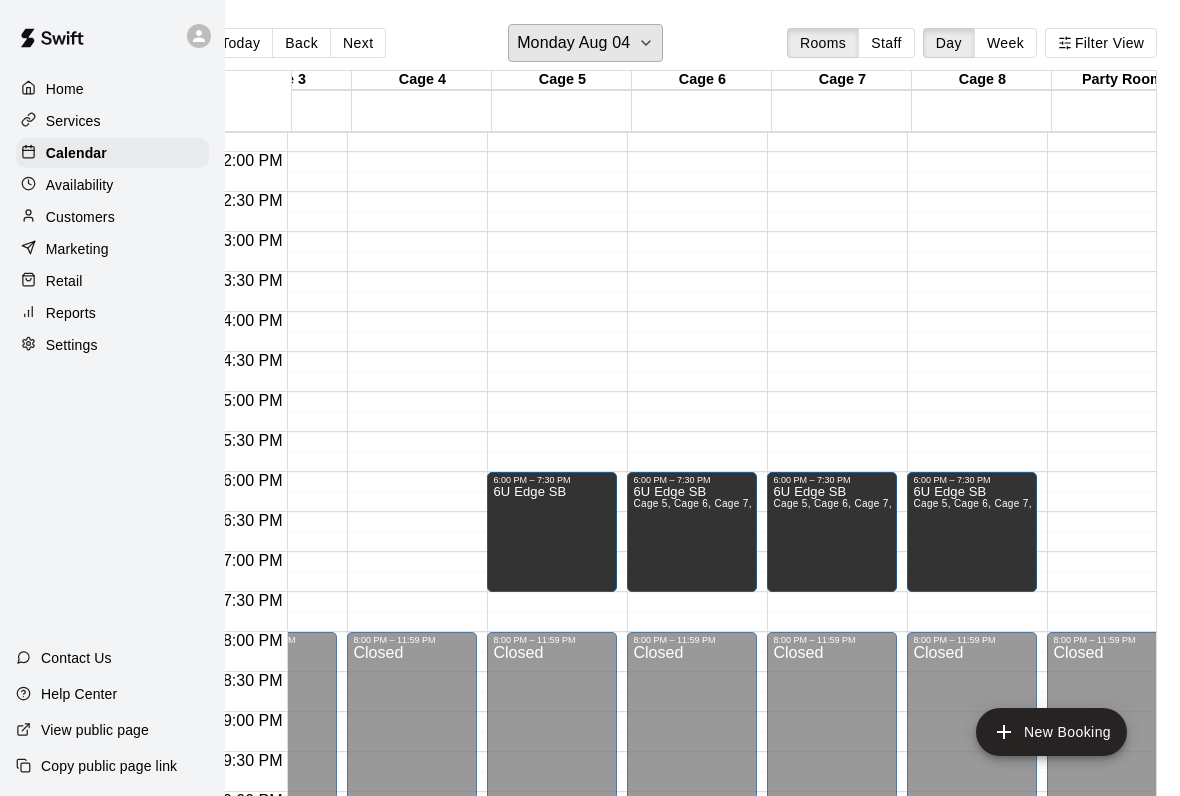 click on "Monday Aug 04" at bounding box center [573, 43] 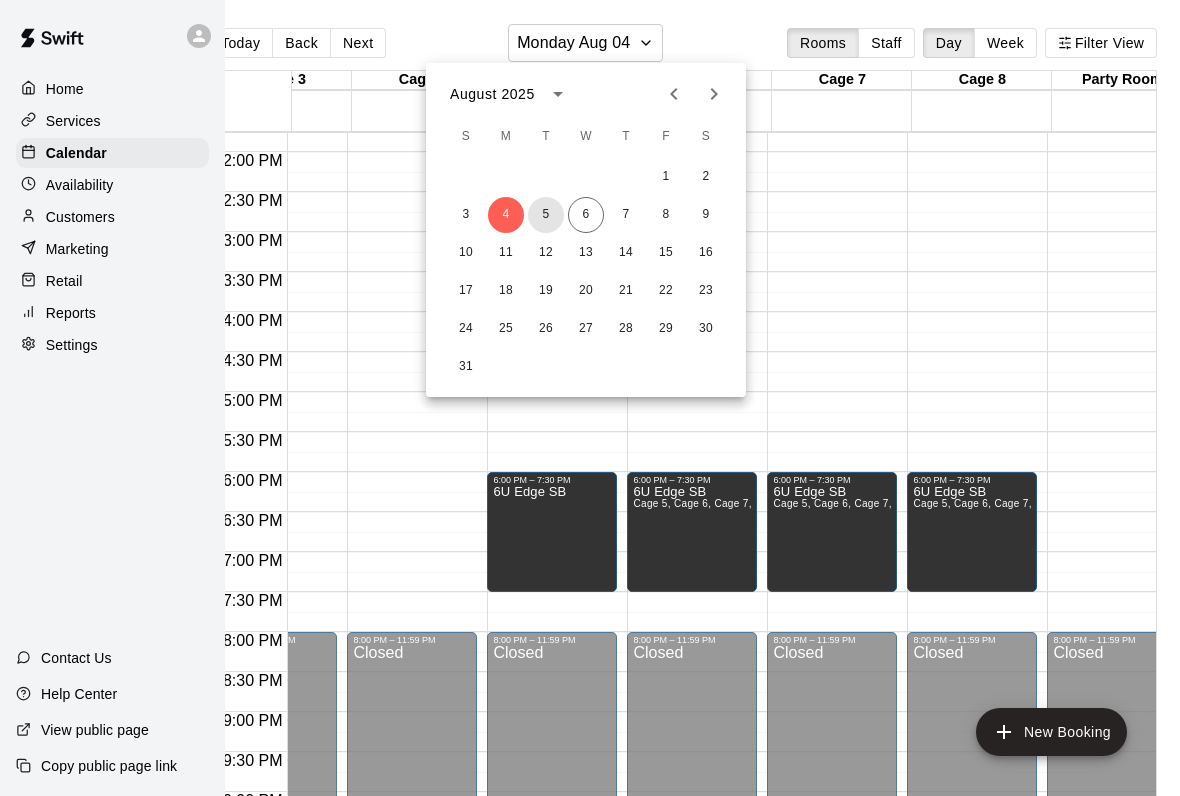 click on "5" at bounding box center (546, 215) 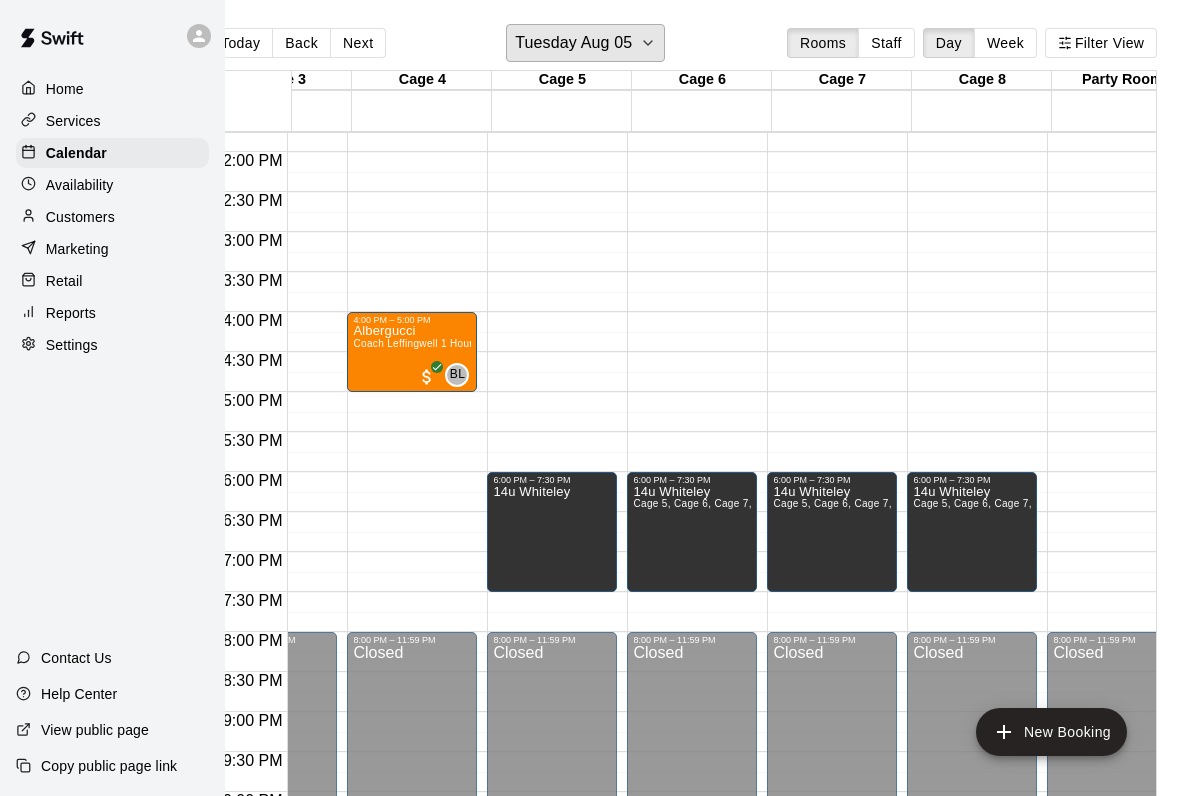 click on "Tuesday Aug 05" at bounding box center (573, 43) 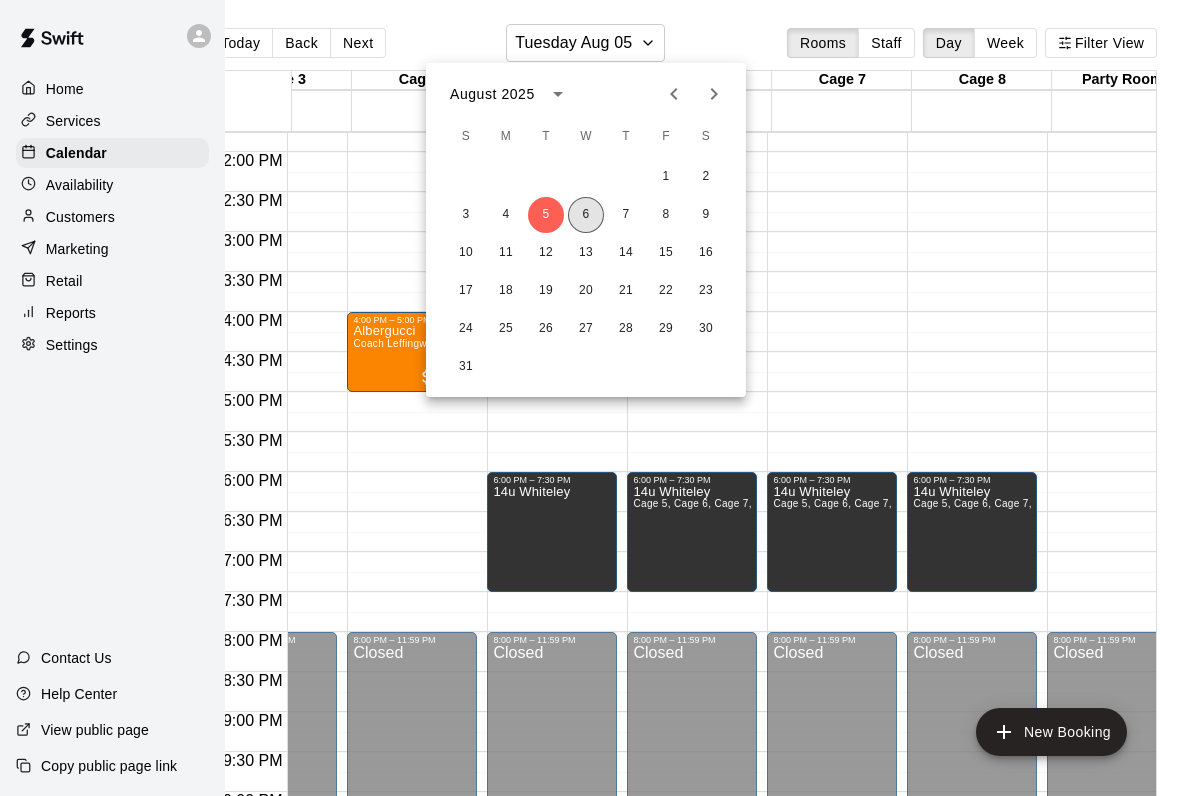 click on "6" at bounding box center [586, 215] 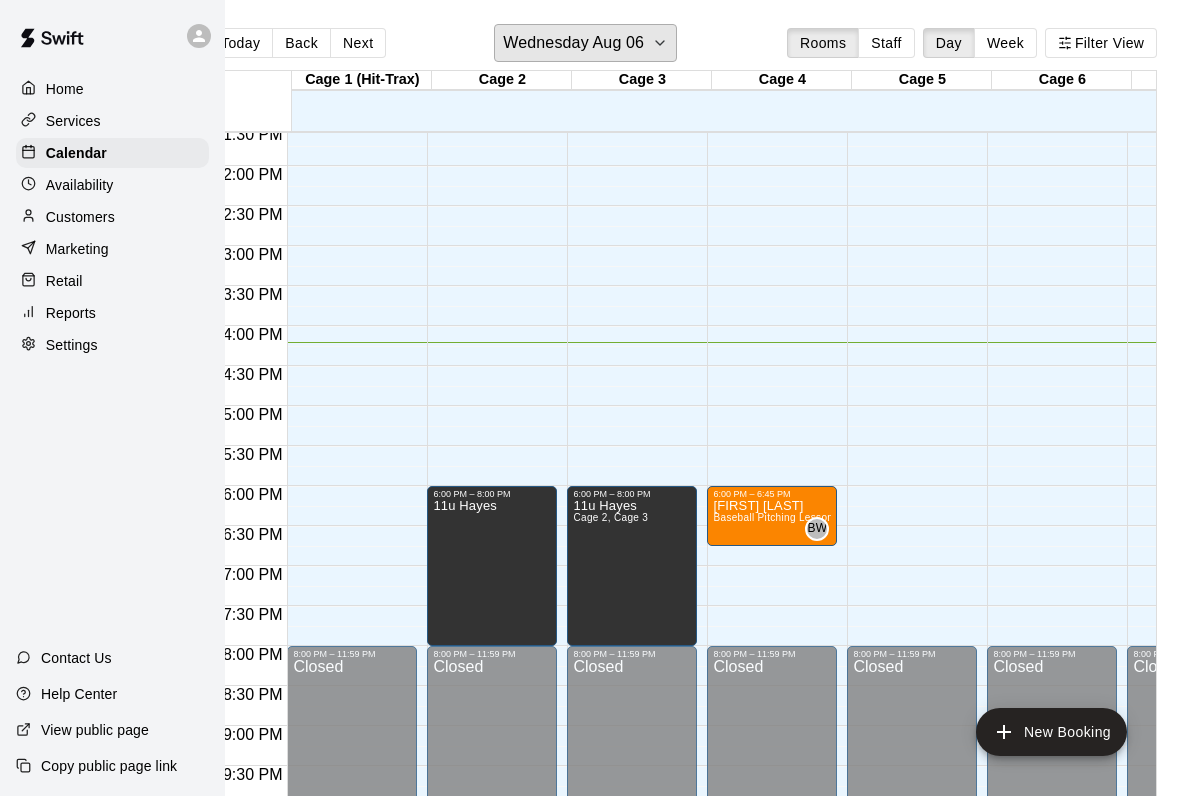 click on "Wednesday Aug 06" at bounding box center (573, 43) 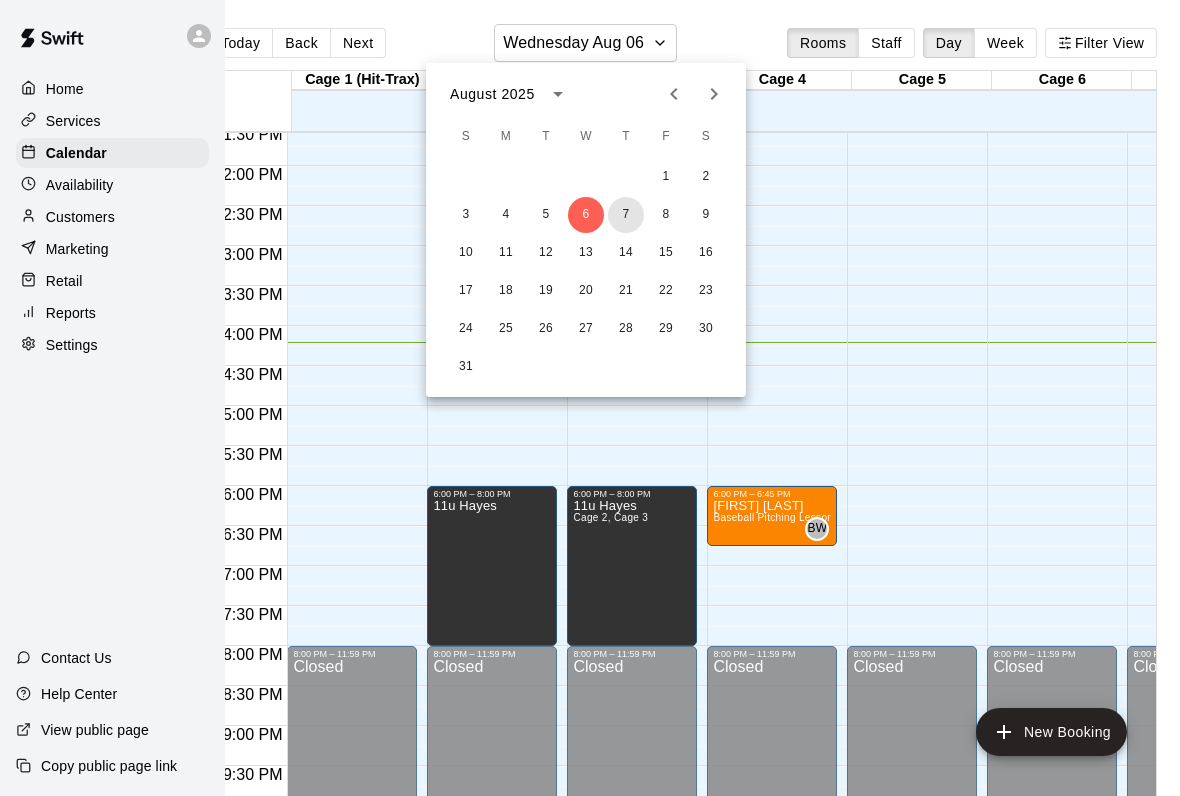 click on "7" at bounding box center [626, 215] 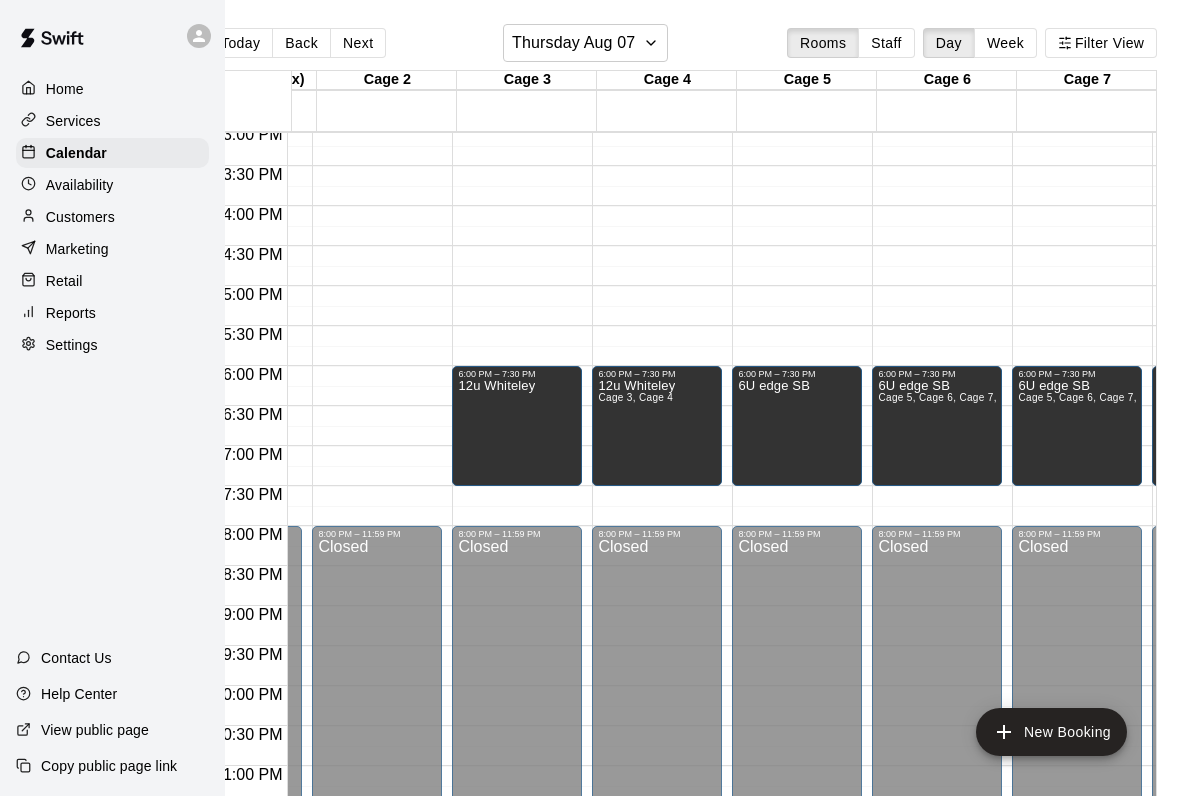 click on "6U edge SB" at bounding box center [774, 777] 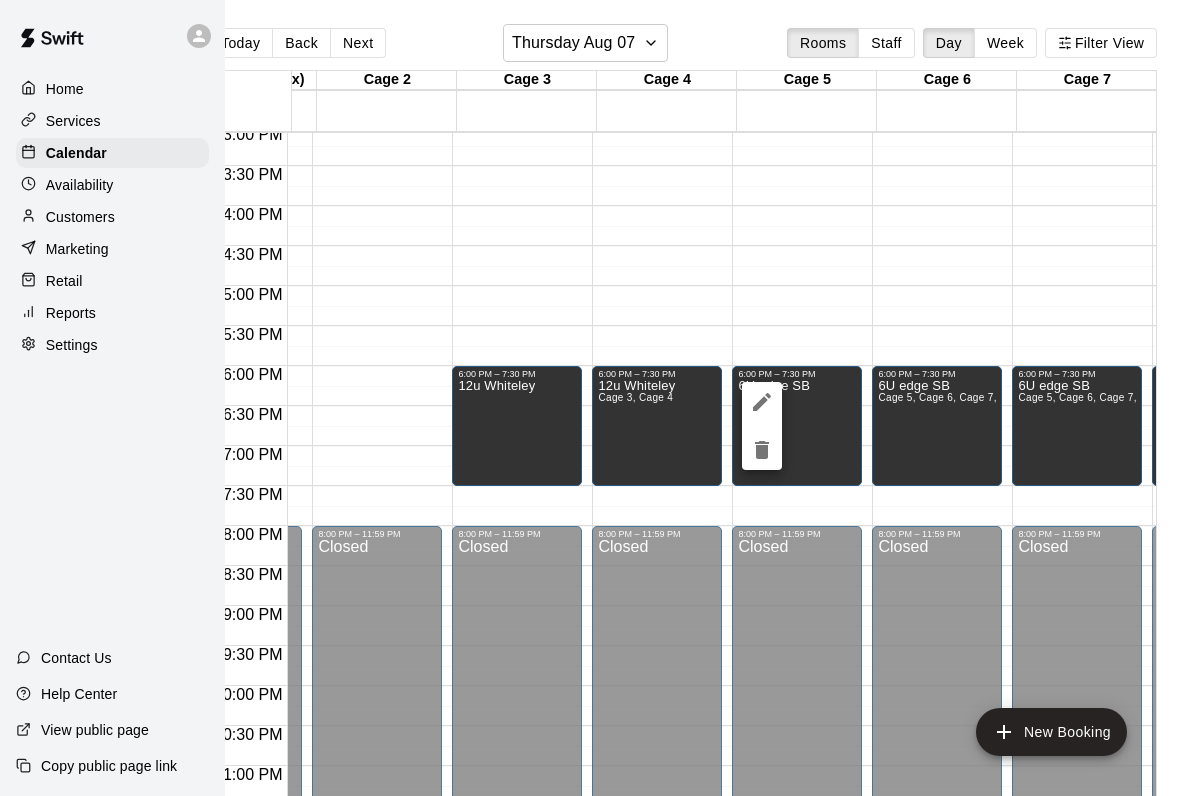 click at bounding box center [590, 398] 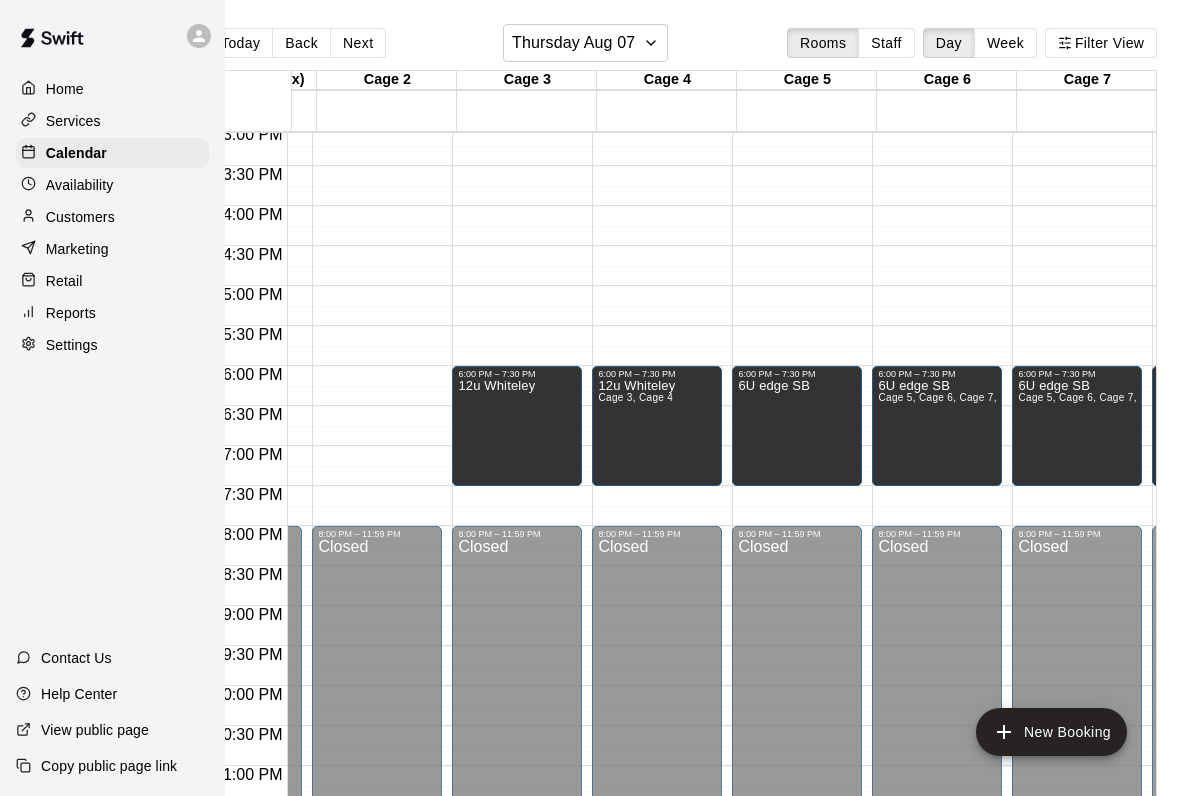 click on "12:00 AM – 1:00 PM Closed 6:00 PM – 7:30 PM 6U edge SB Cage 5, Cage 6, Cage 7, Cage 8 8:00 PM – 11:59 PM Closed" at bounding box center (937, -114) 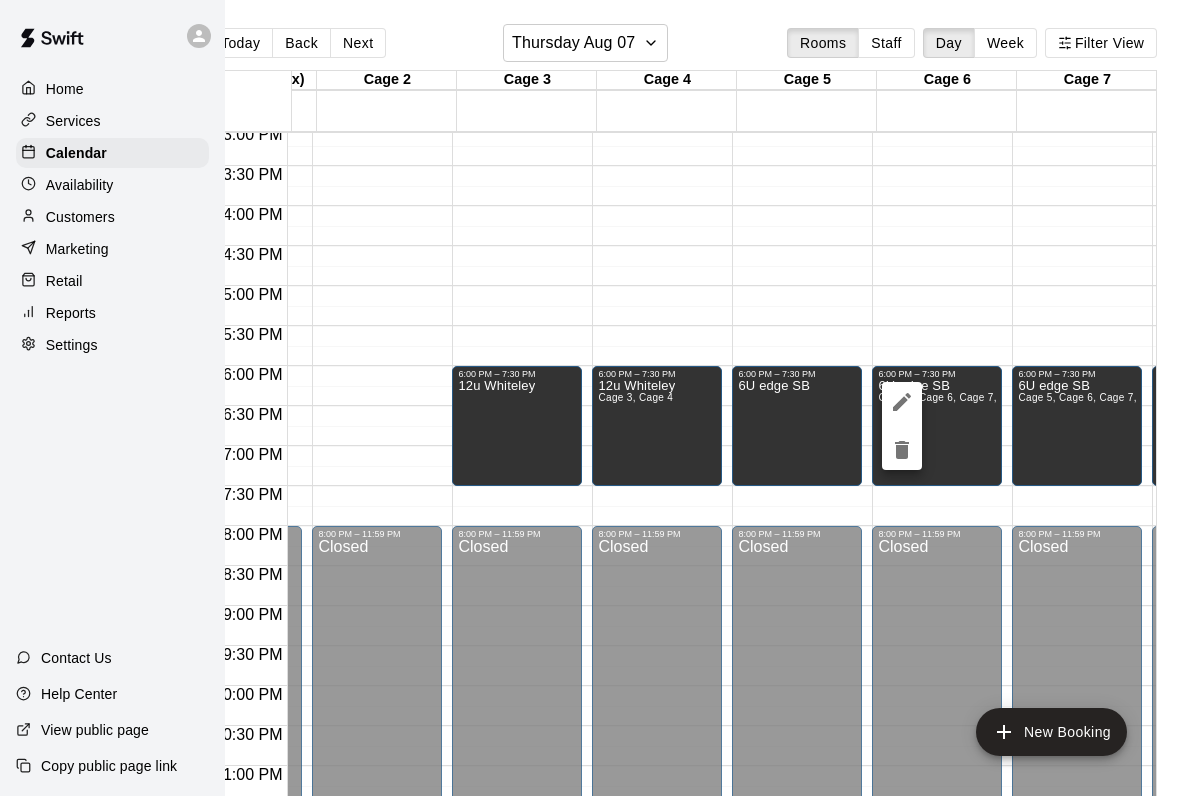 click at bounding box center (590, 398) 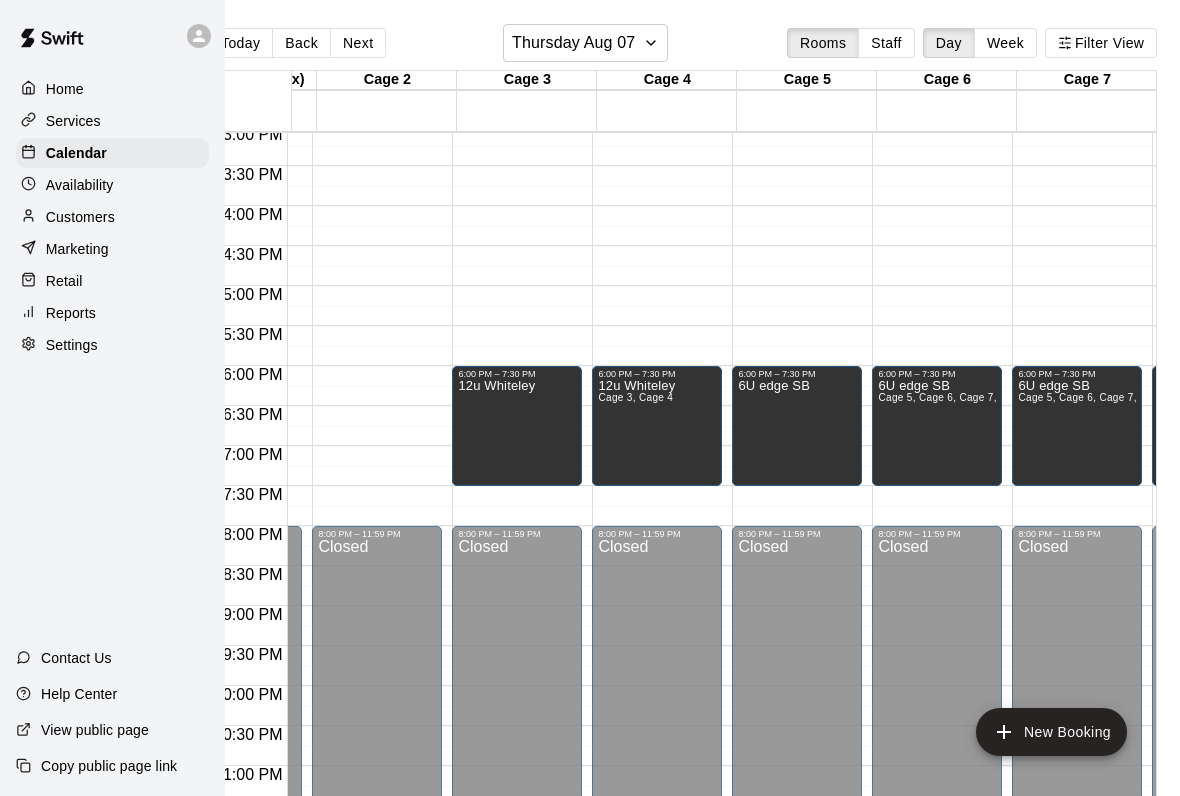 click on "8:00 PM – 11:59 PM Closed" at bounding box center [937, 685] 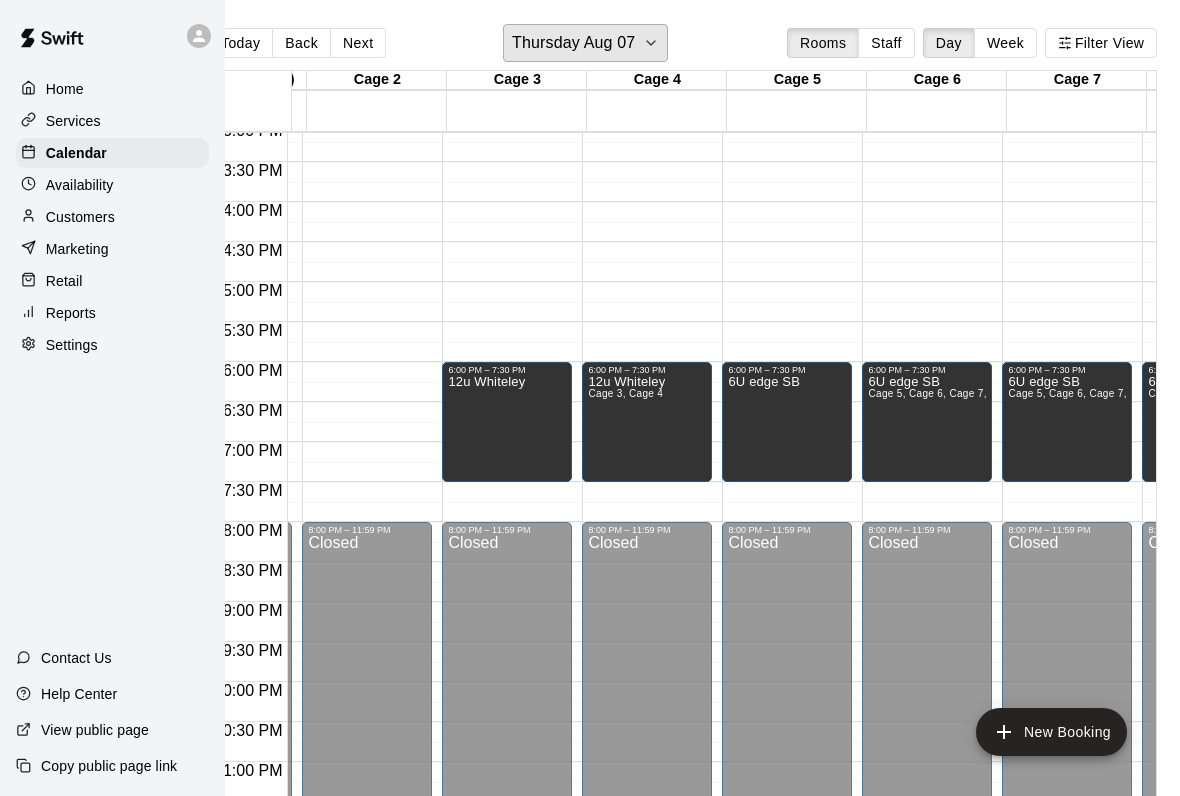 click on "Thursday Aug 07" at bounding box center (573, 43) 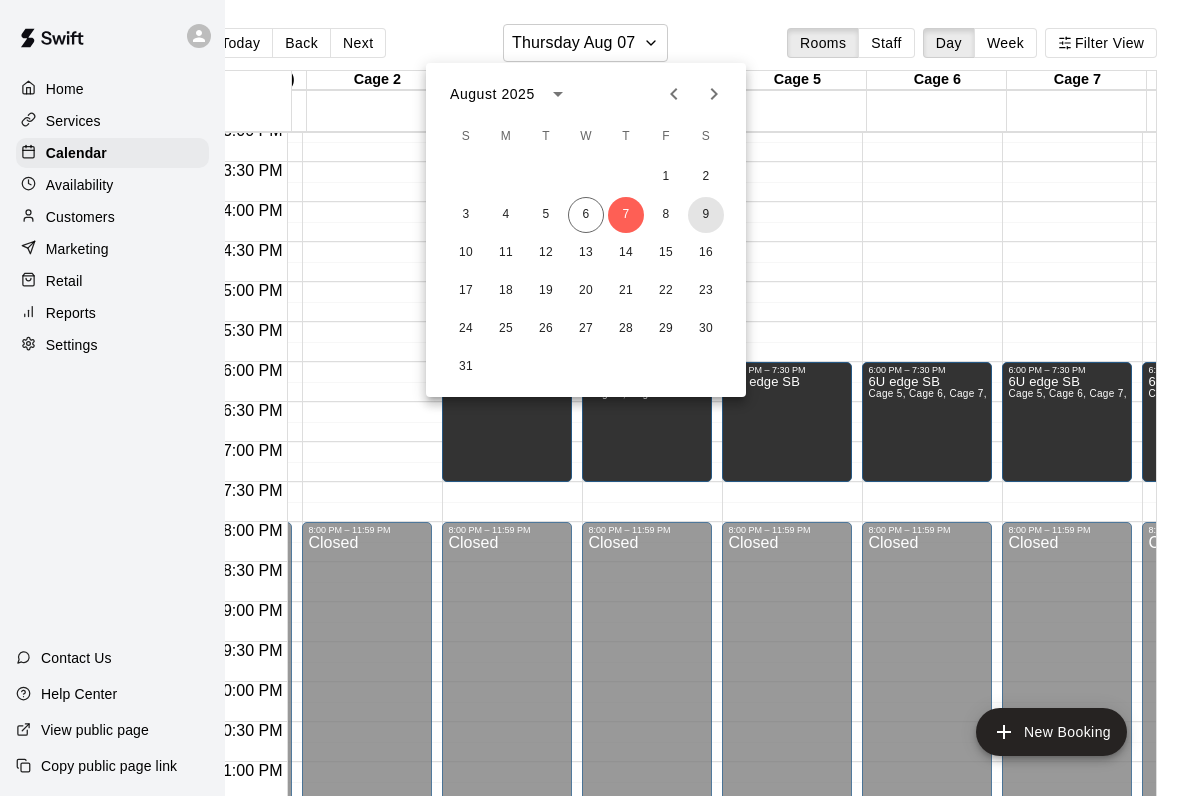click on "9" at bounding box center [706, 215] 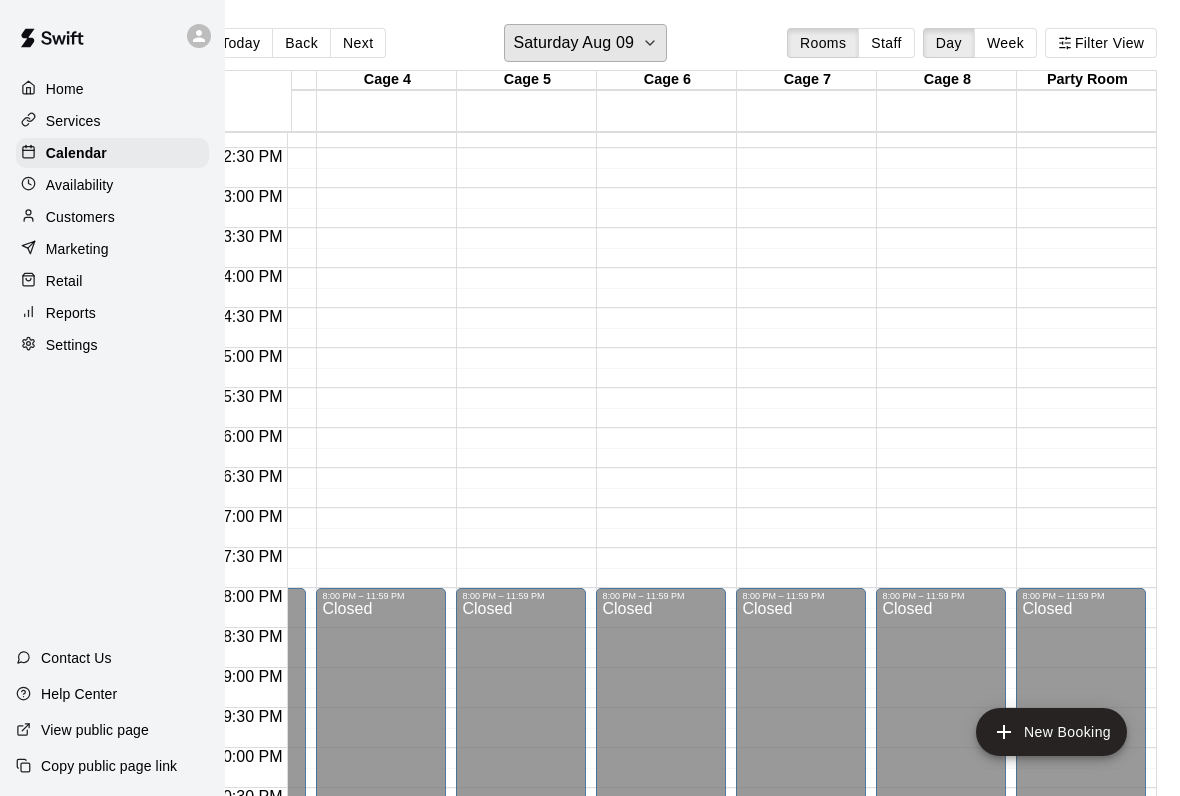 click on "Saturday Aug 09" at bounding box center (573, 43) 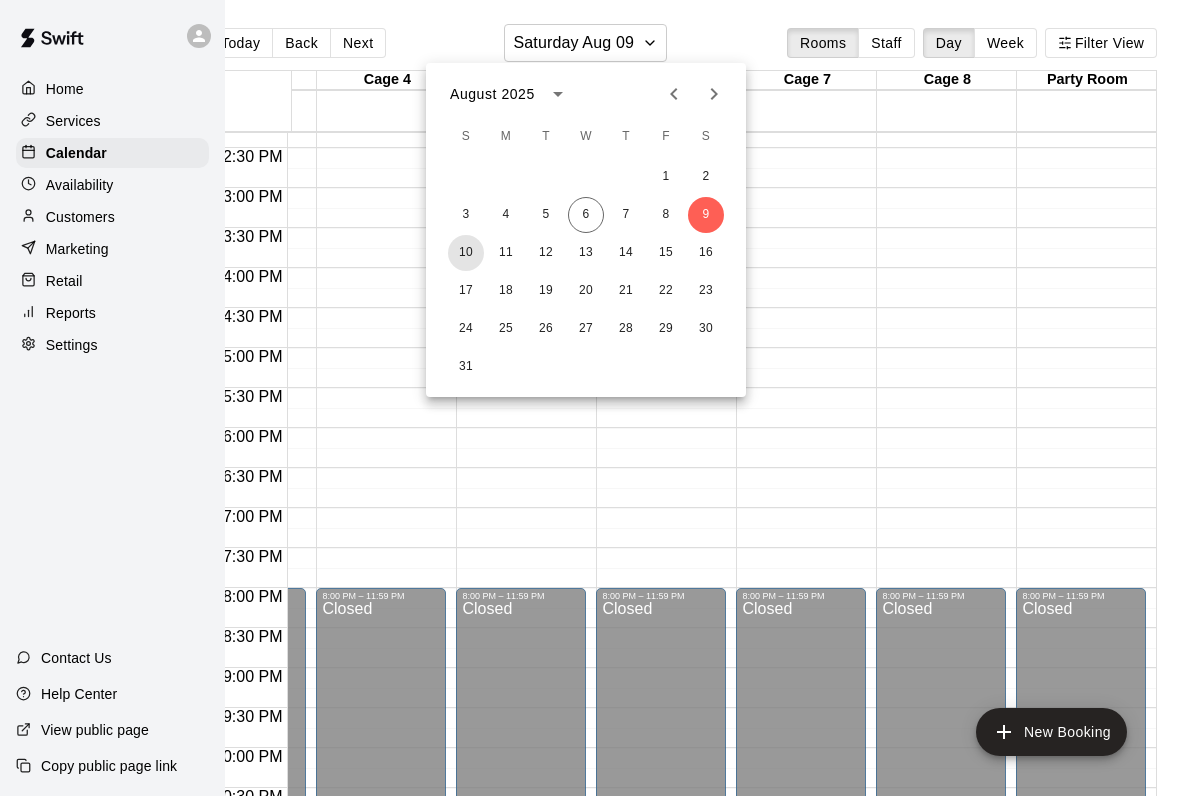 click on "10" at bounding box center (466, 253) 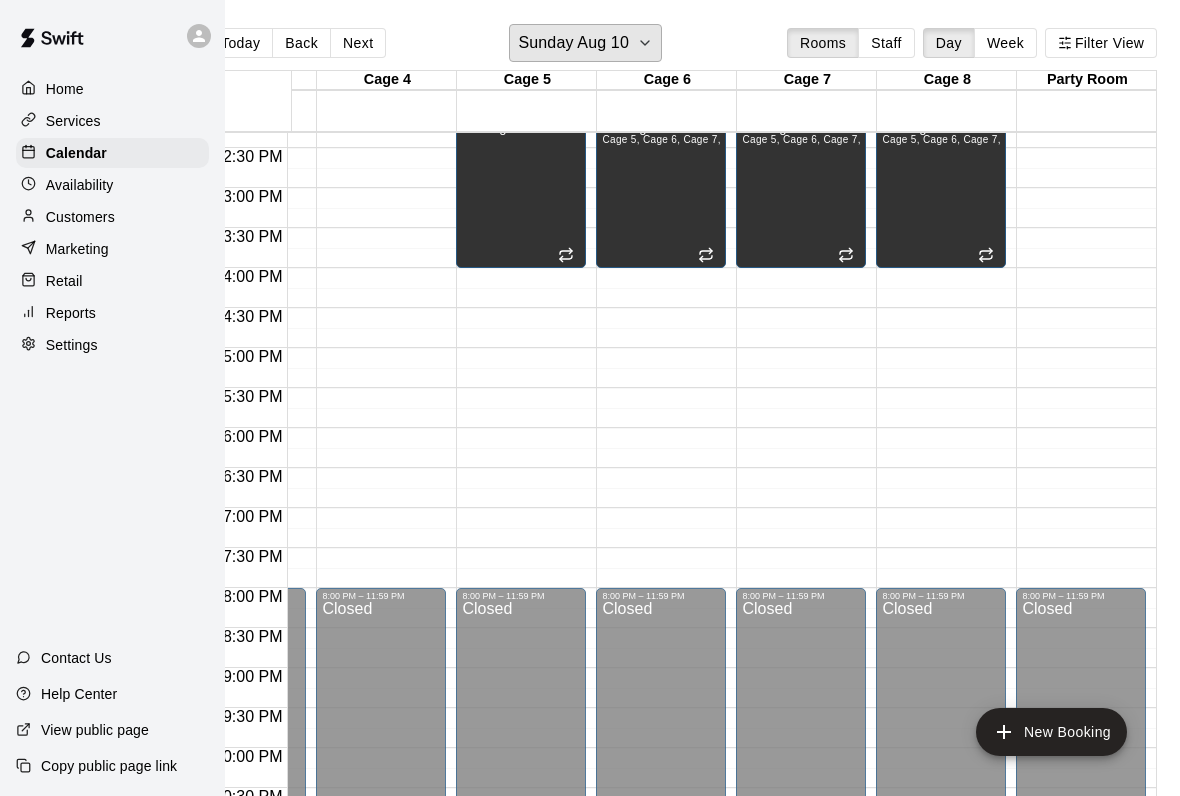 scroll, scrollTop: 1048, scrollLeft: 383, axis: both 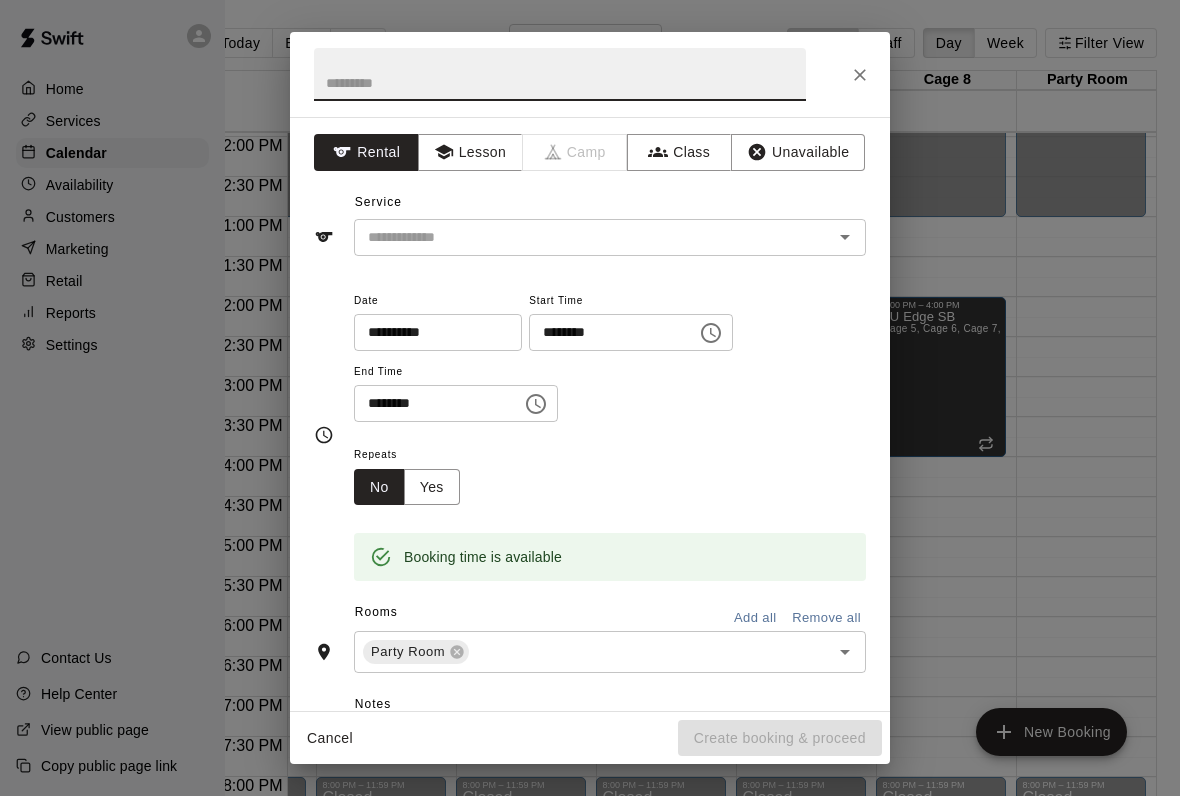 click at bounding box center [860, 75] 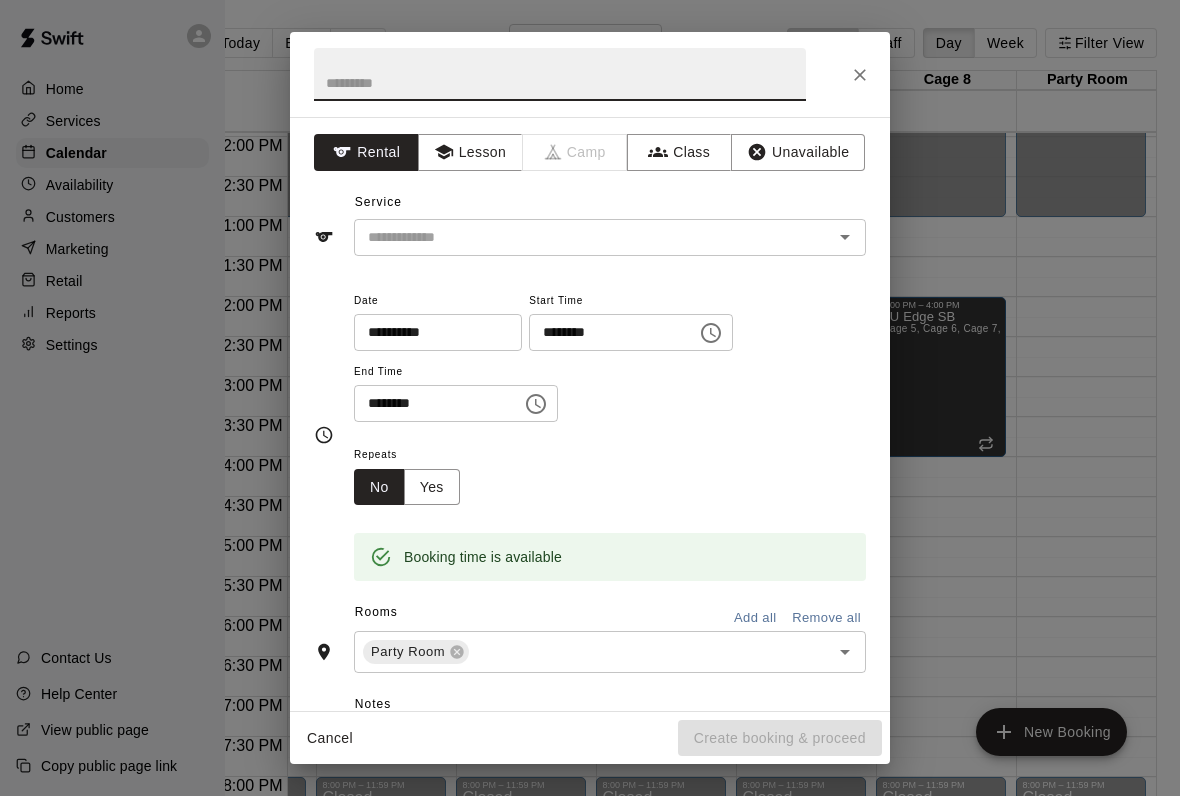 click at bounding box center [860, 75] 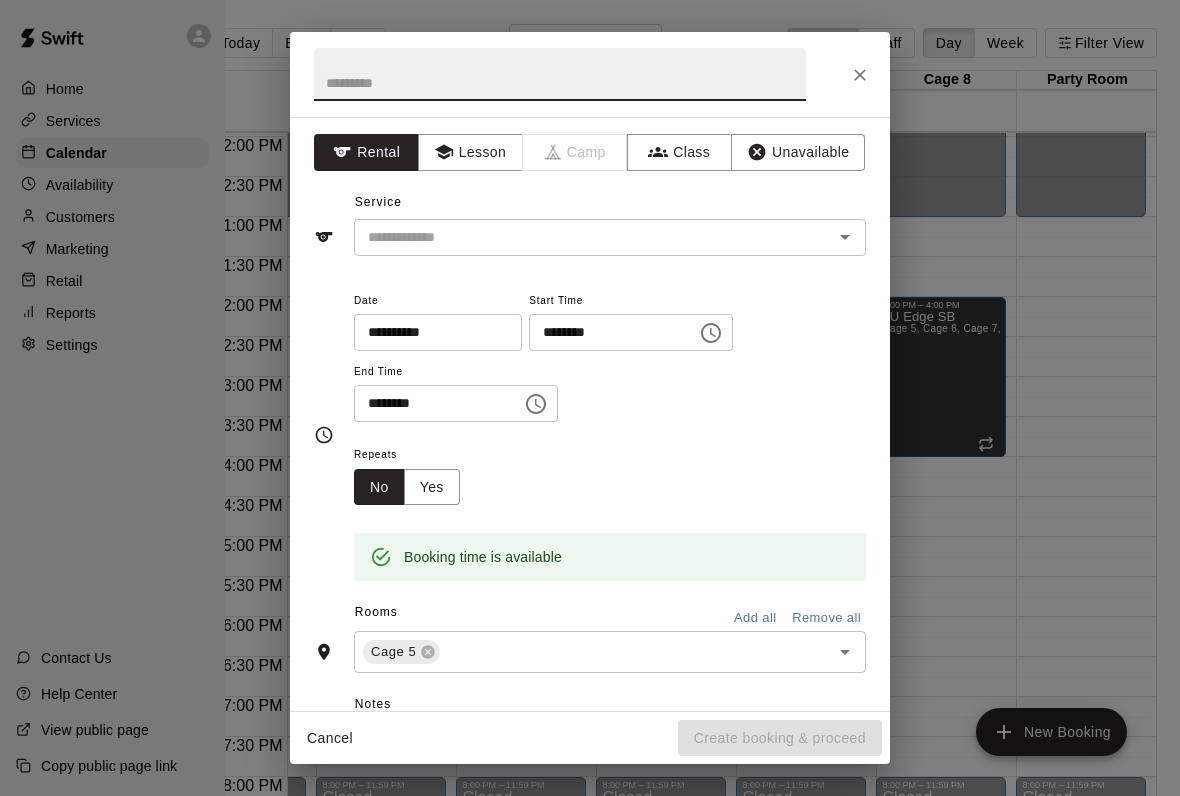 click on "Cancel" at bounding box center [330, 738] 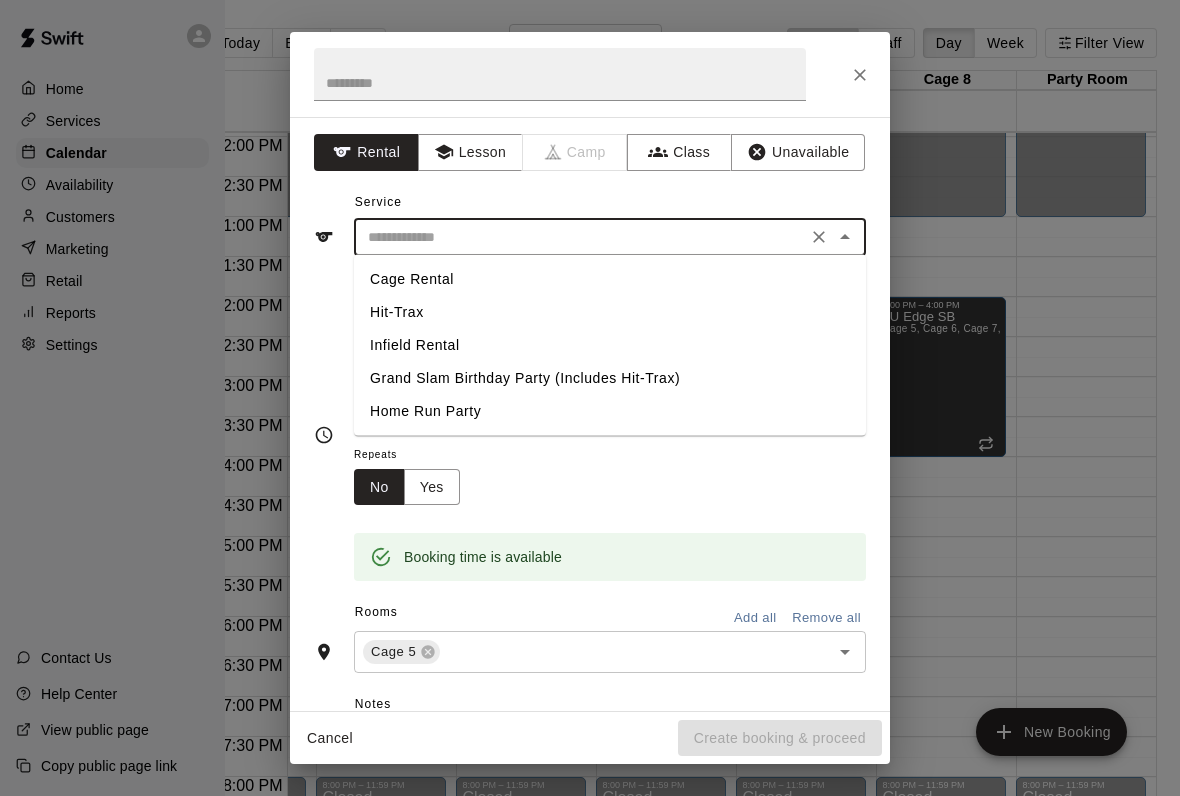 click on "Cage Rental" at bounding box center [610, 279] 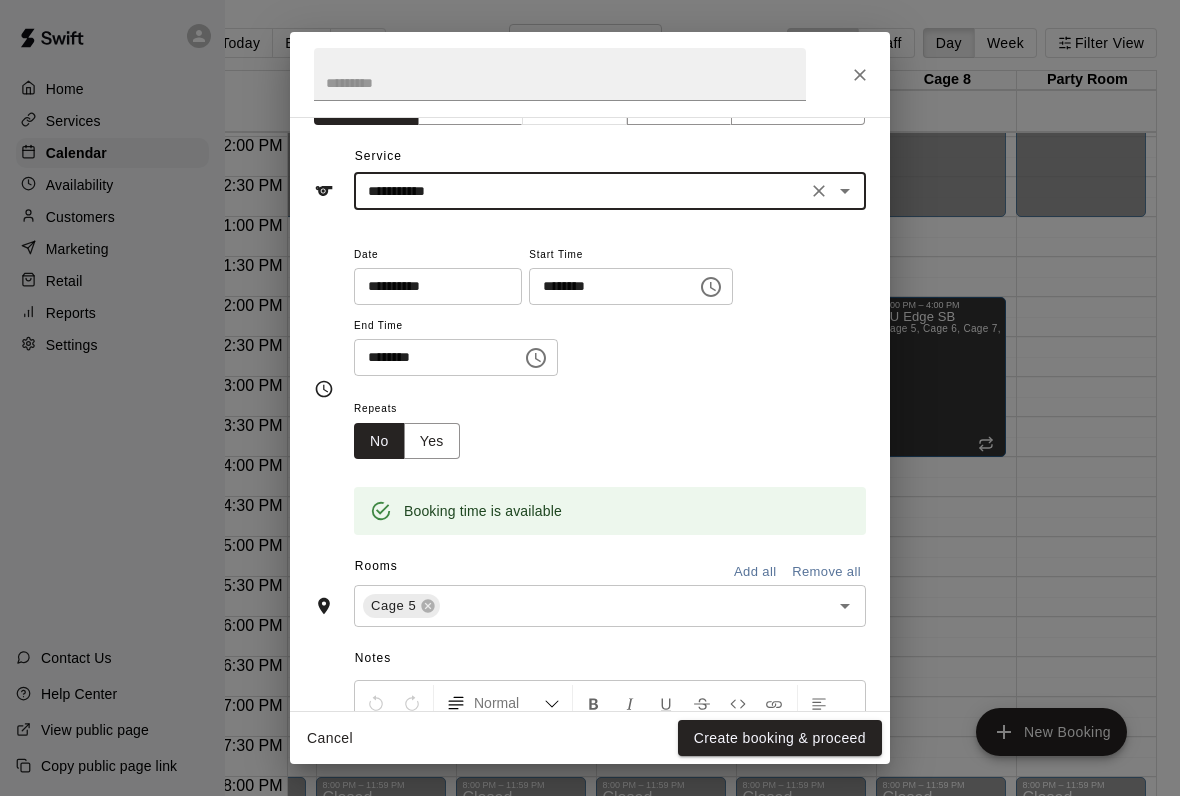 scroll, scrollTop: 49, scrollLeft: 0, axis: vertical 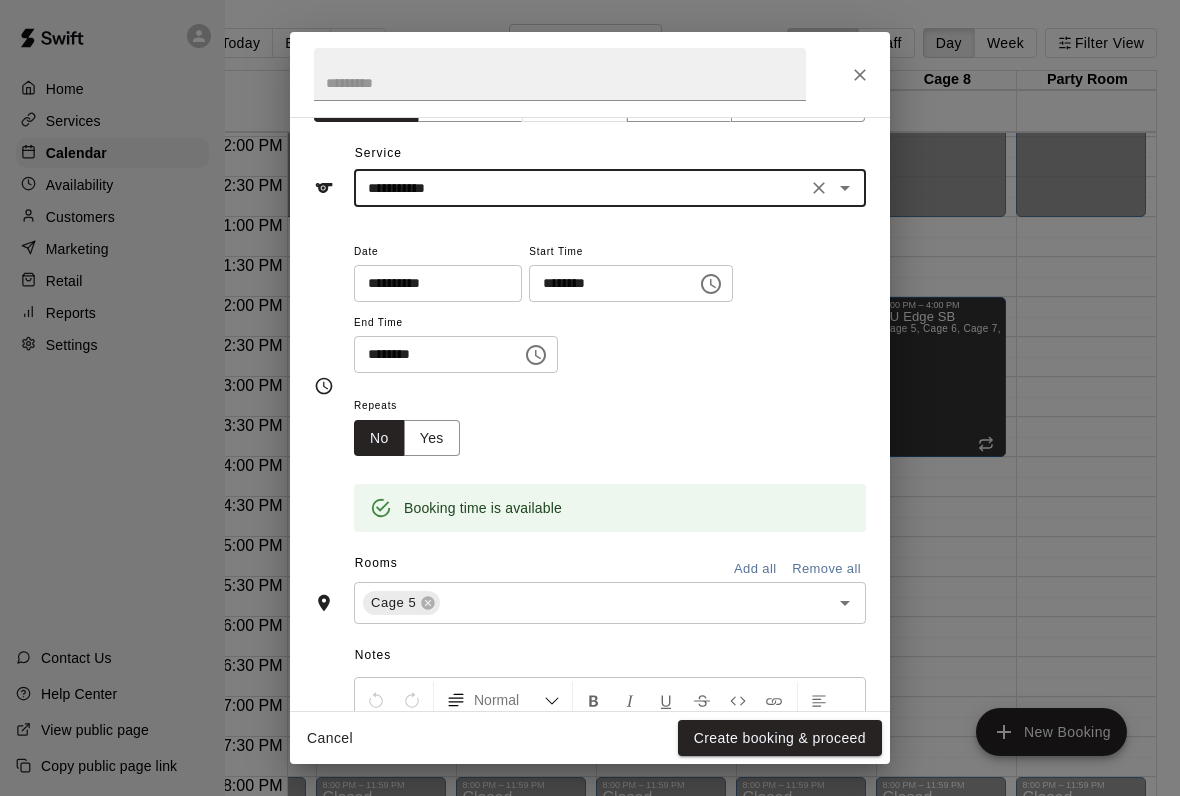 click on "**********" at bounding box center (580, 188) 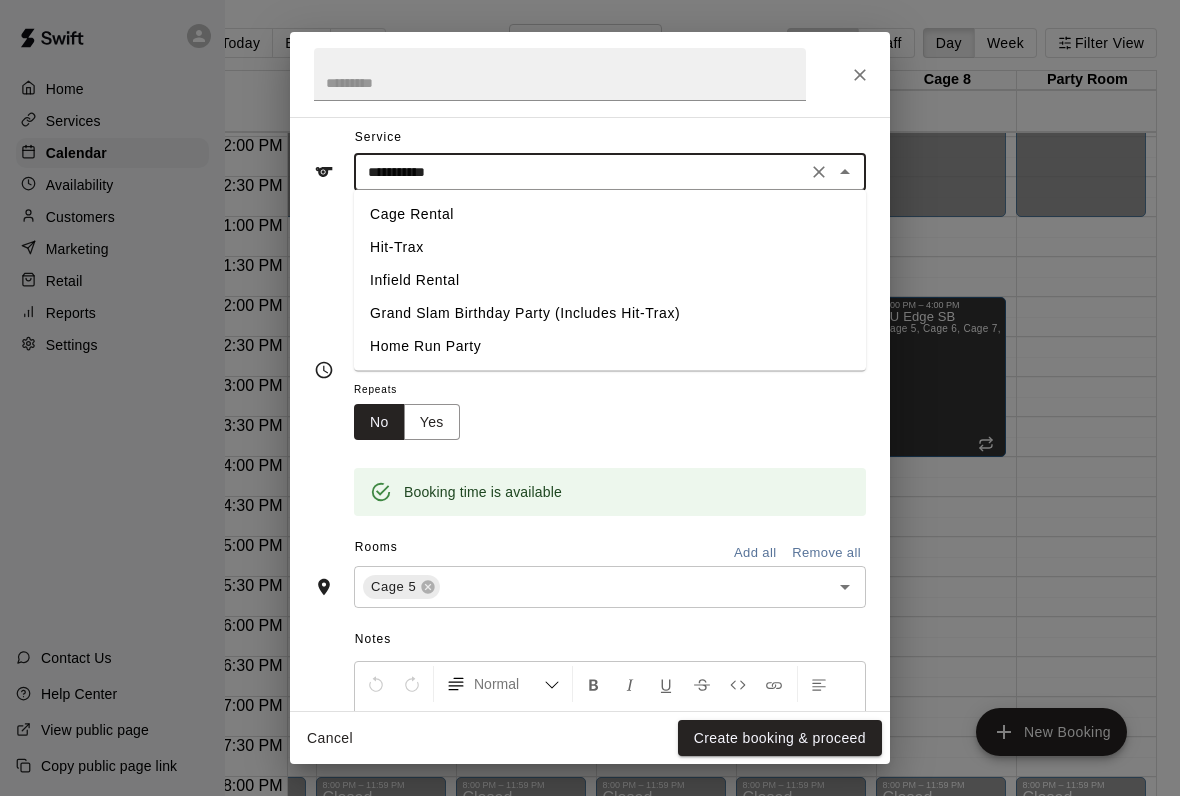 scroll, scrollTop: 69, scrollLeft: 0, axis: vertical 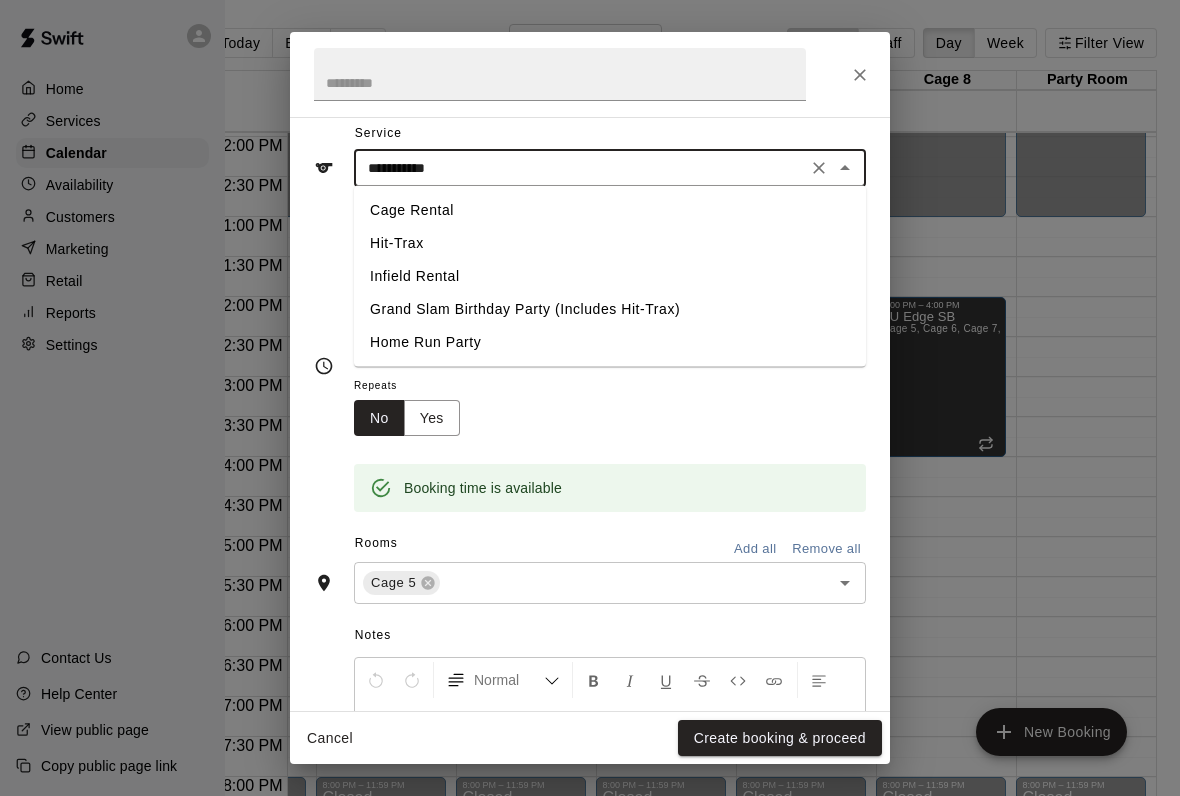 click on "Infield Rental" at bounding box center (610, 276) 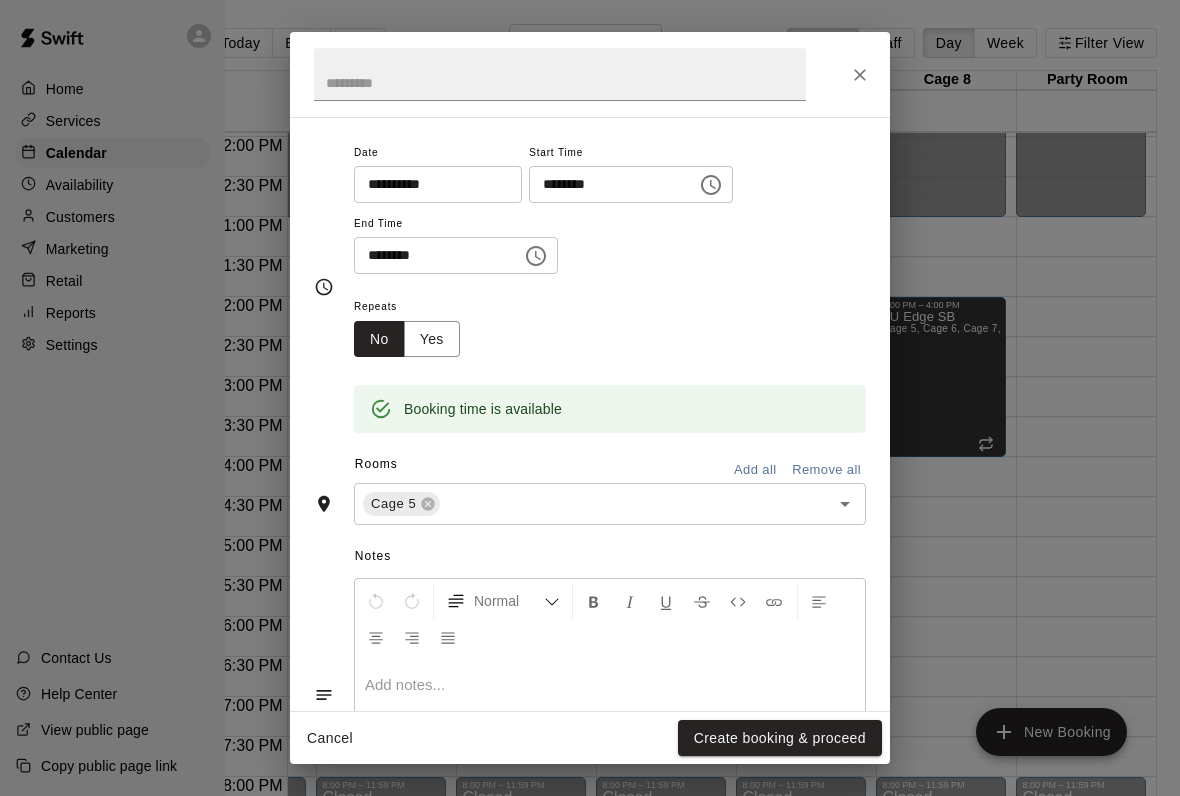 scroll, scrollTop: 149, scrollLeft: 0, axis: vertical 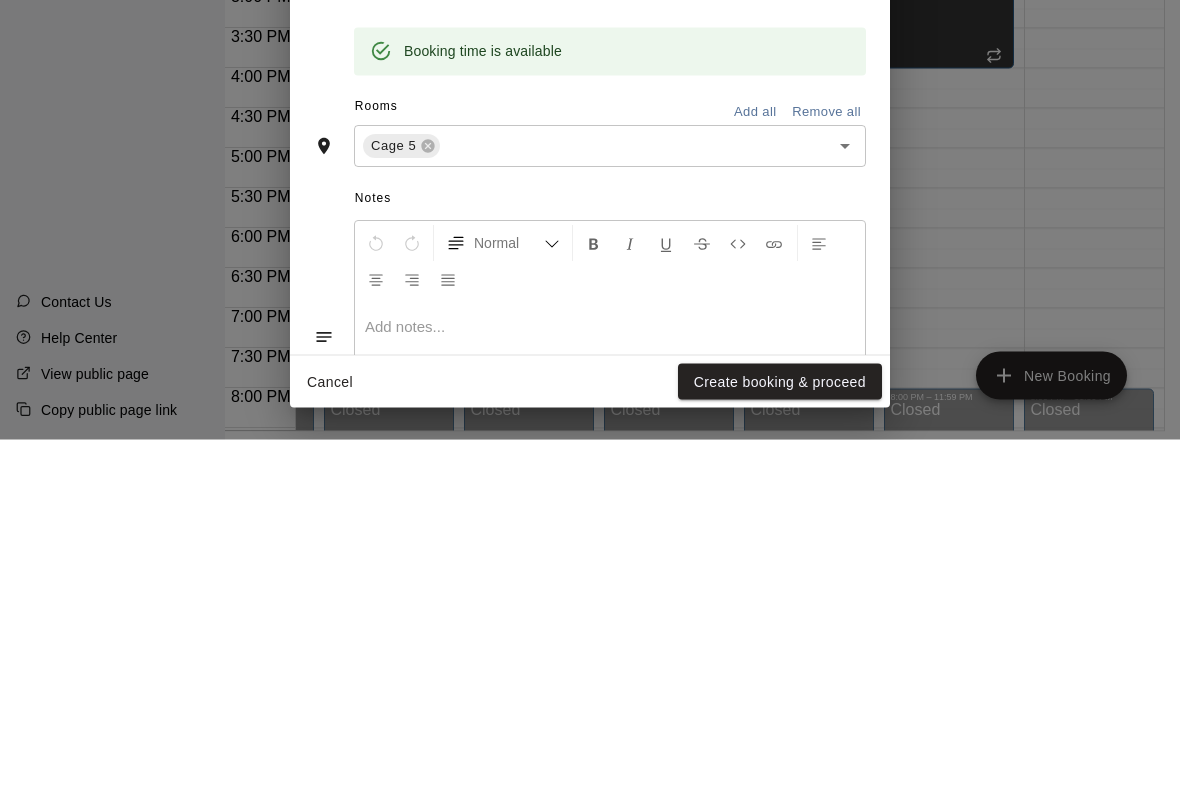 click at bounding box center [622, 503] 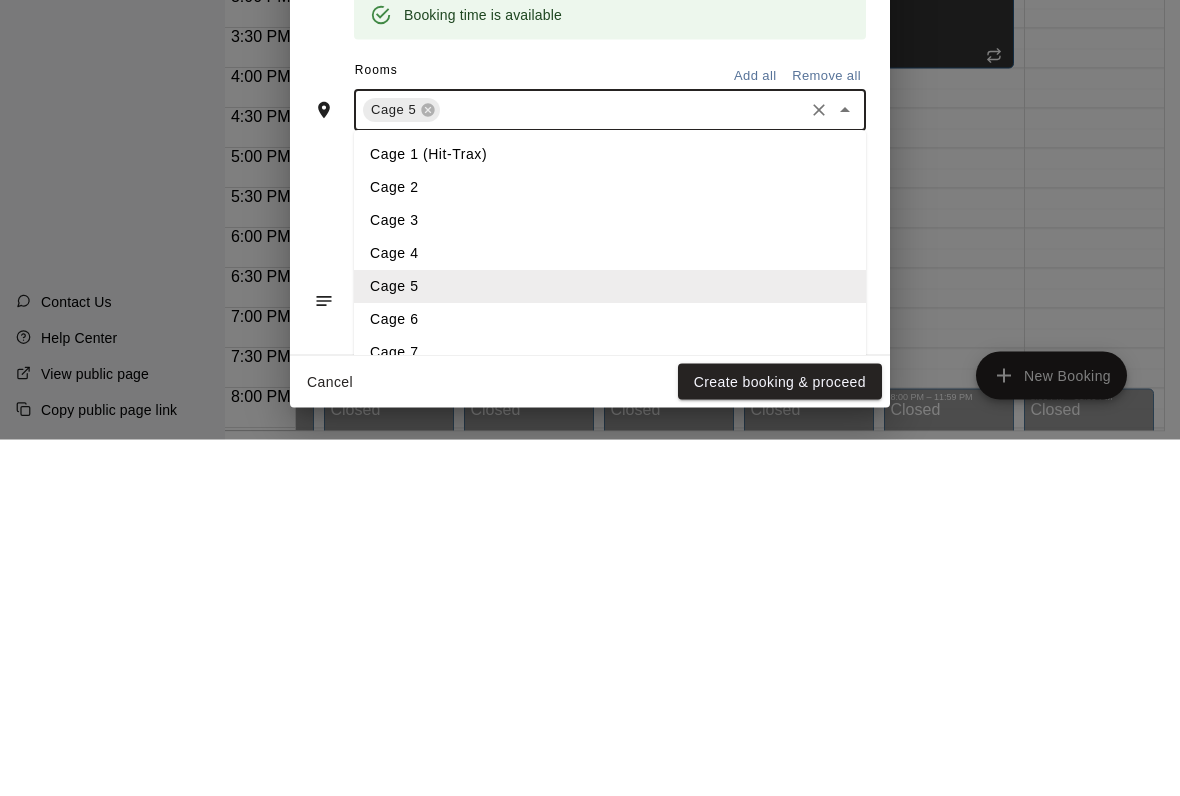 scroll, scrollTop: 189, scrollLeft: 0, axis: vertical 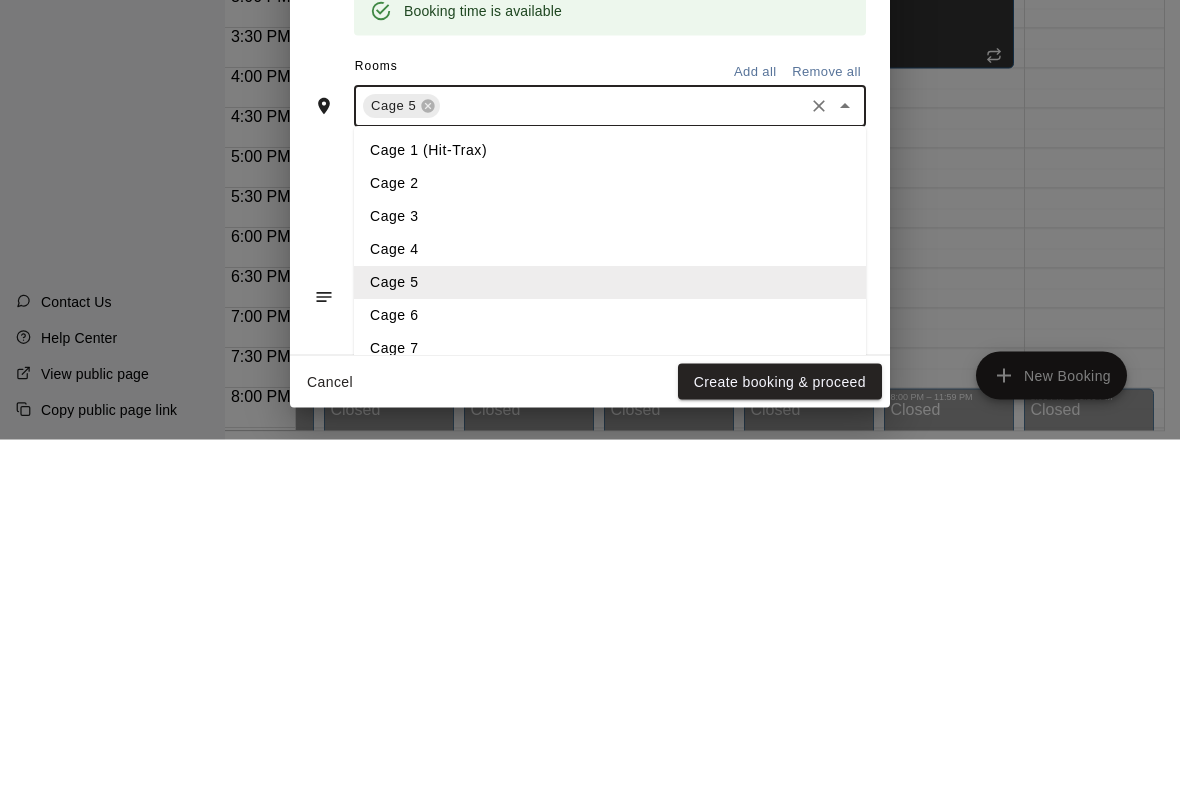 click on "Cage 4" at bounding box center (610, 606) 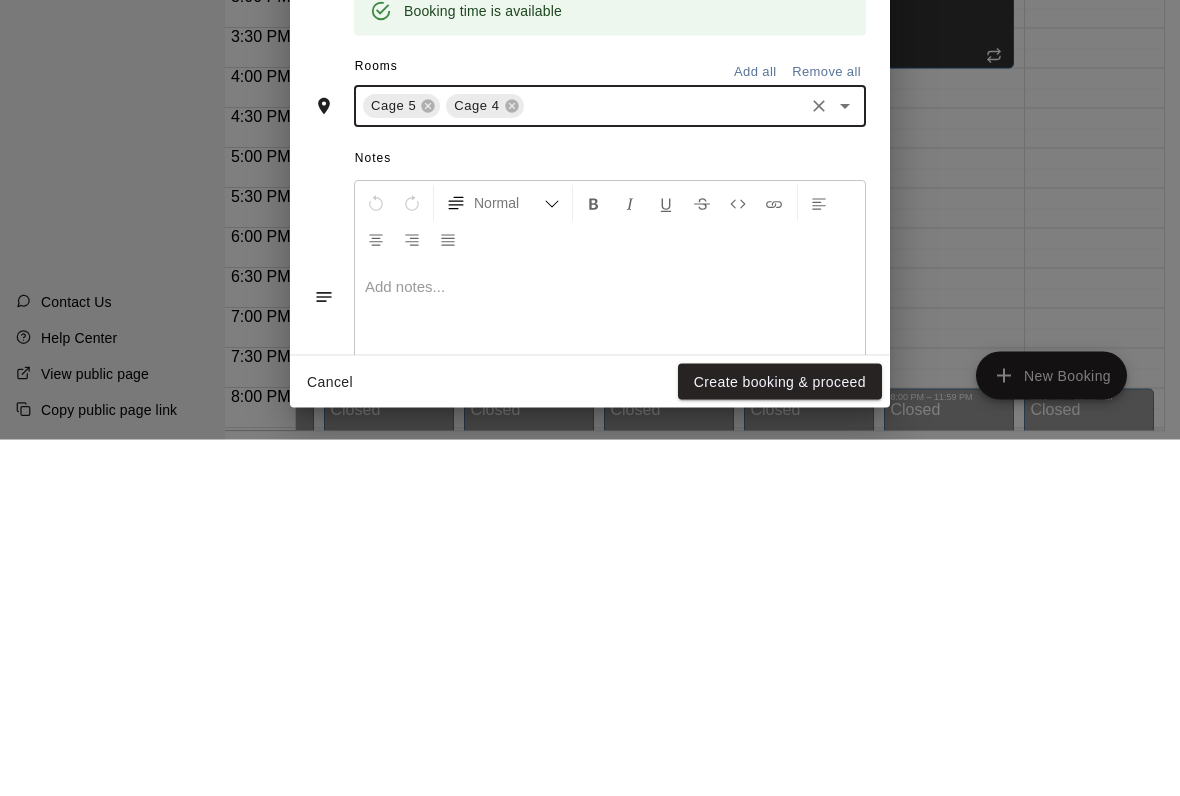 click at bounding box center (664, 463) 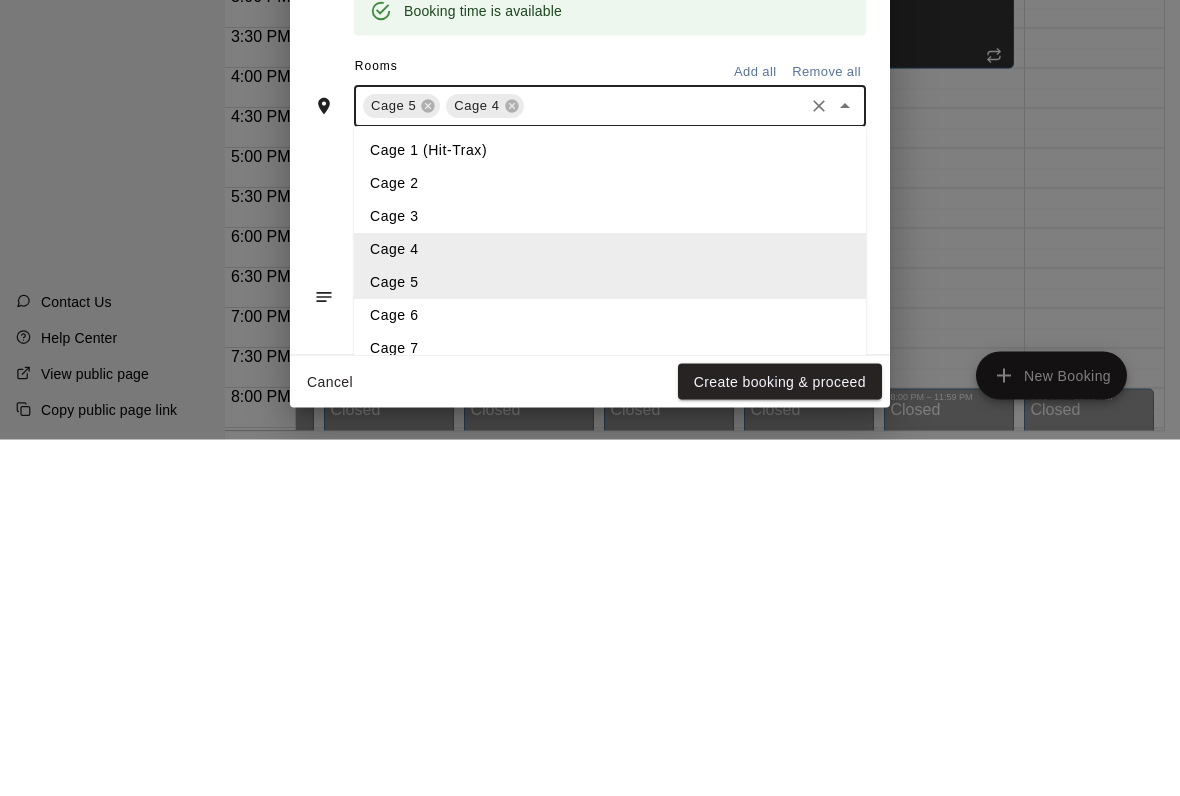 click on "Cage 6" at bounding box center (610, 672) 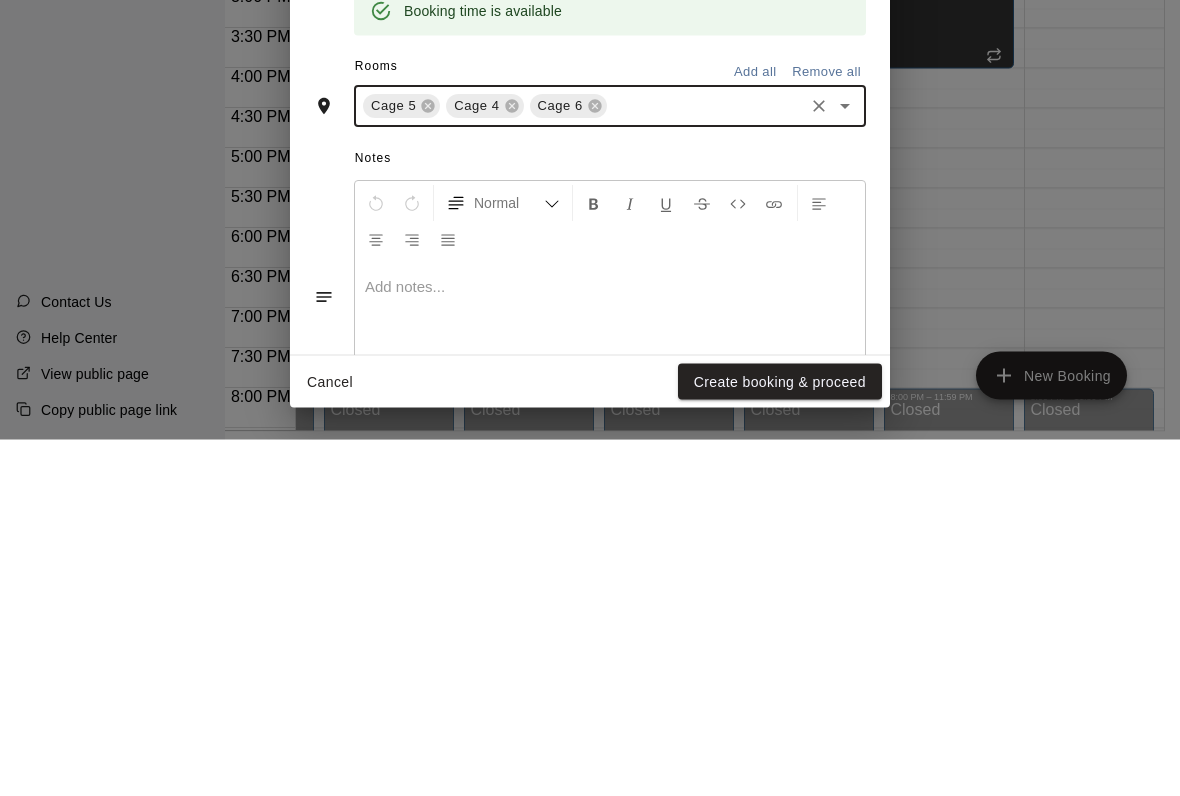 click at bounding box center (705, 463) 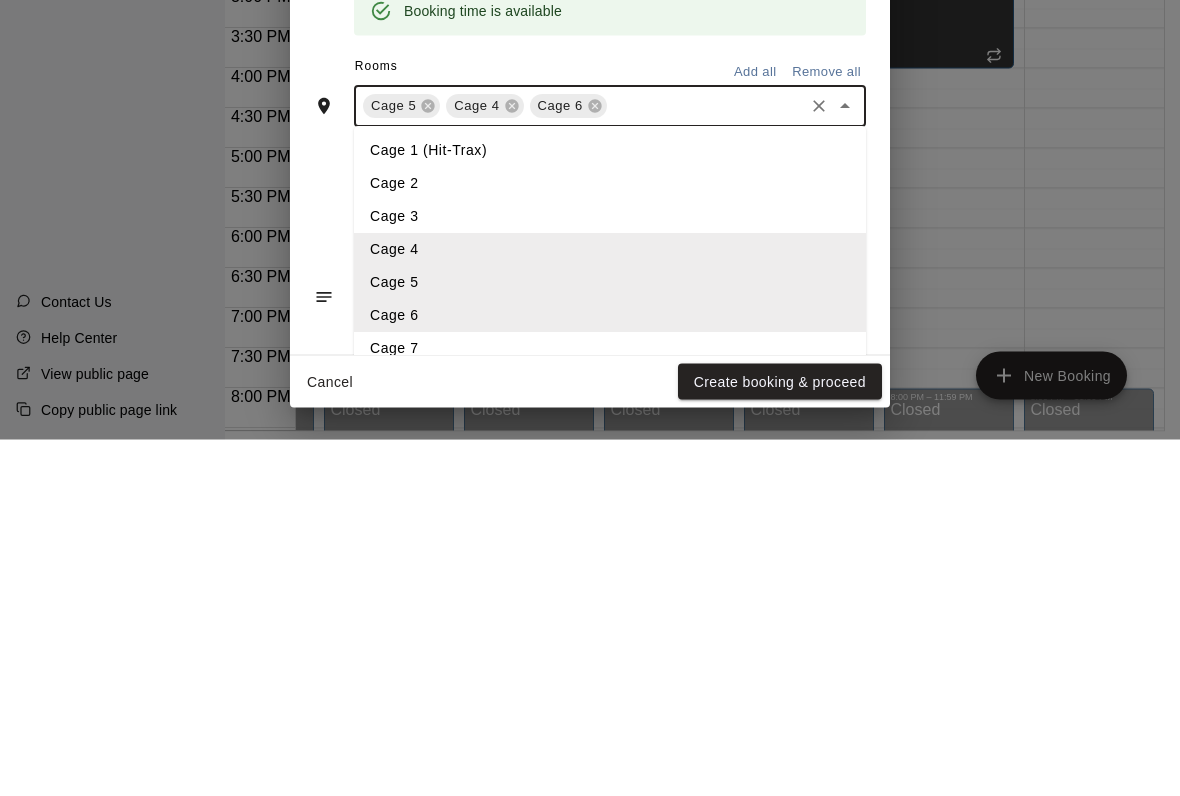 click on "Cage 7" at bounding box center (610, 705) 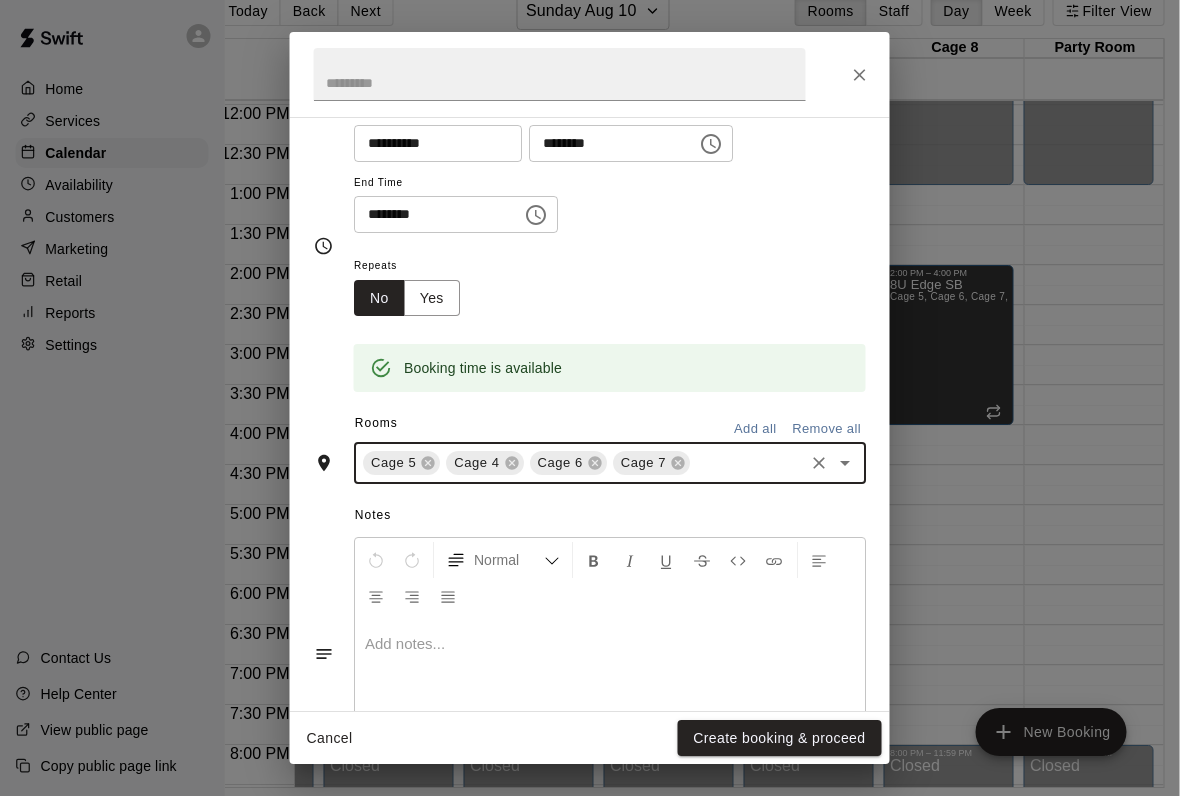 scroll, scrollTop: 56, scrollLeft: 33, axis: both 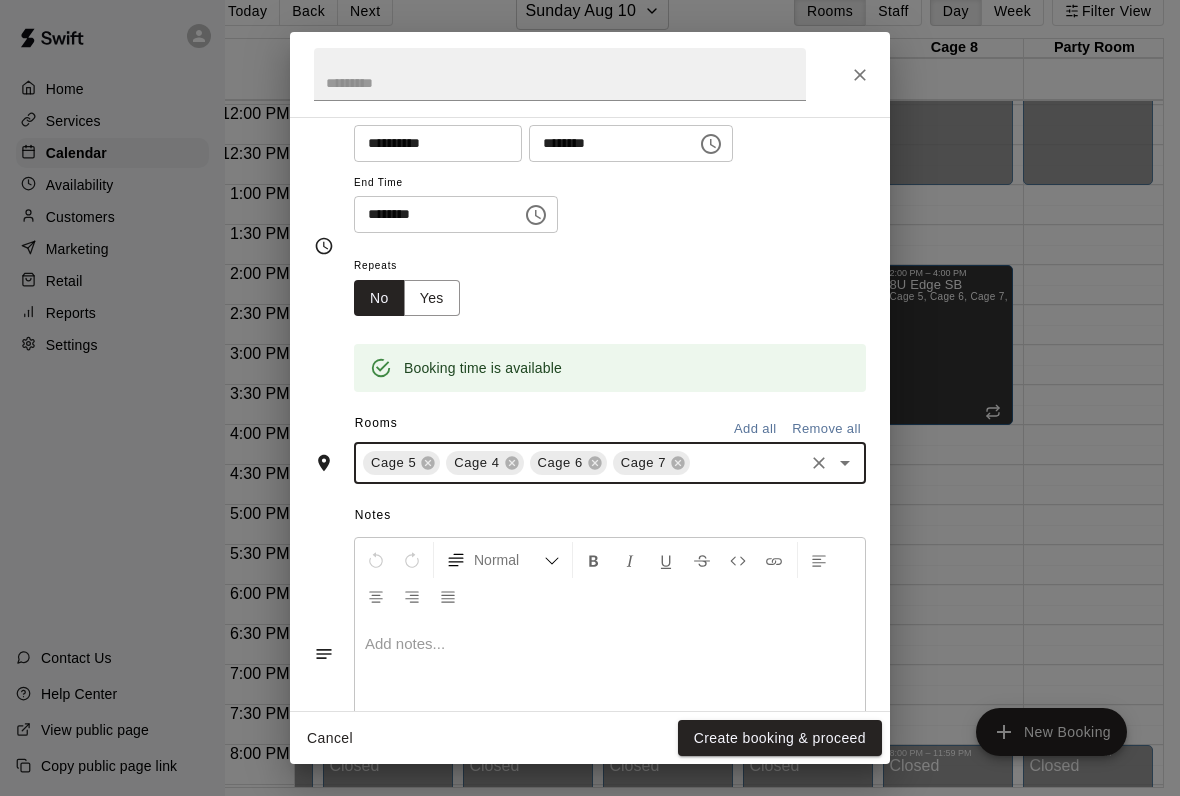 click on "Create booking & proceed" at bounding box center [780, 738] 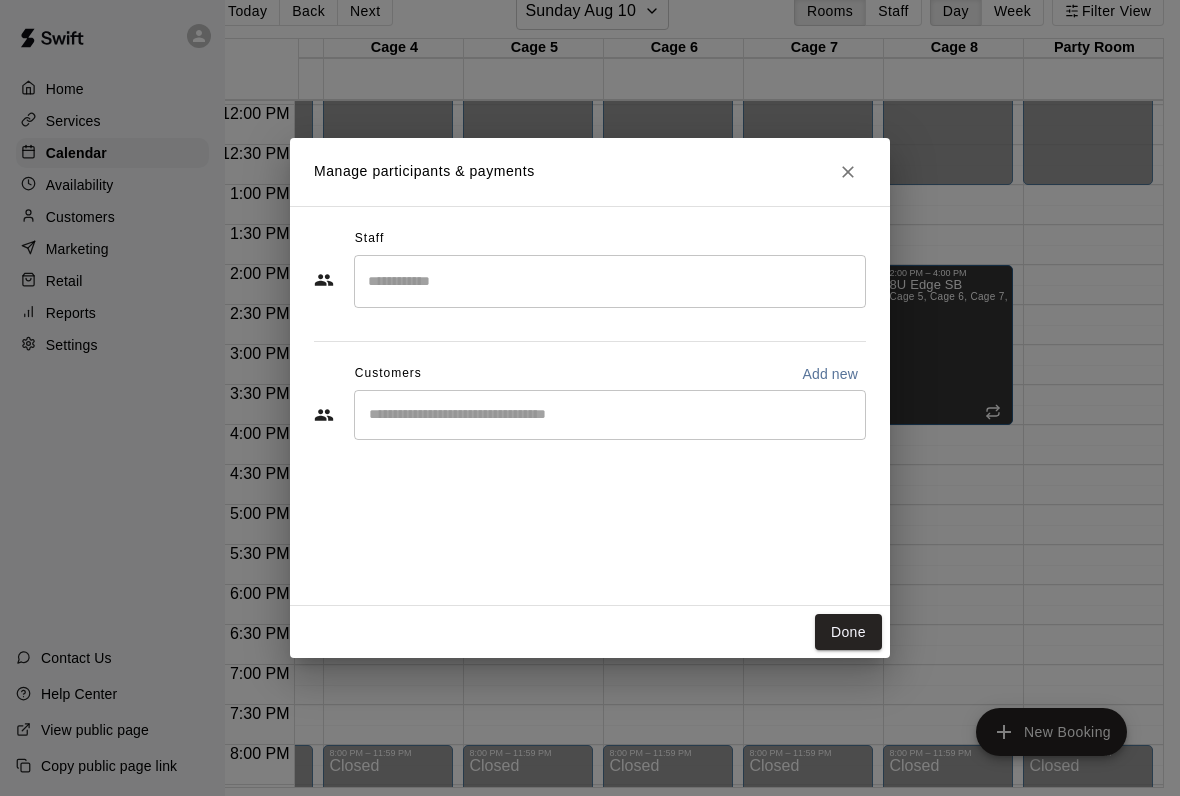 click on "Done" at bounding box center [848, 632] 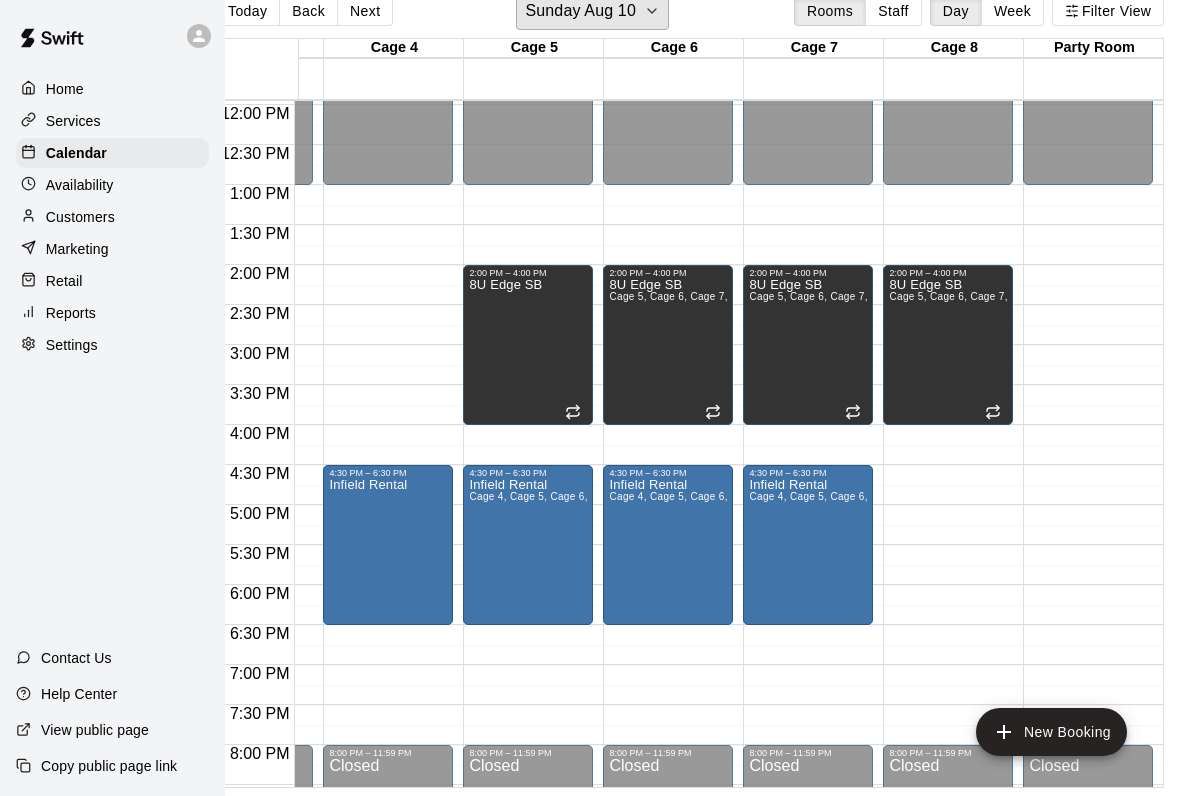 scroll, scrollTop: 717, scrollLeft: 416, axis: both 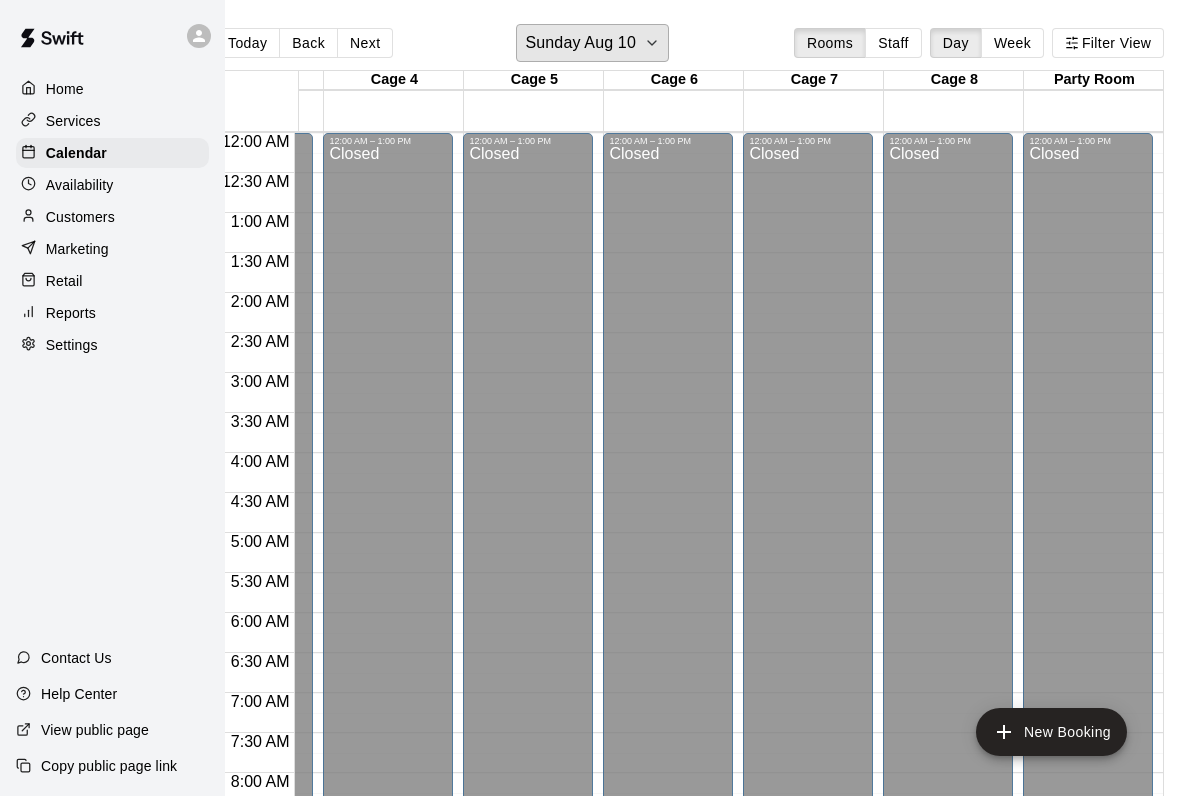 click on "Sunday Aug 10" at bounding box center [580, 43] 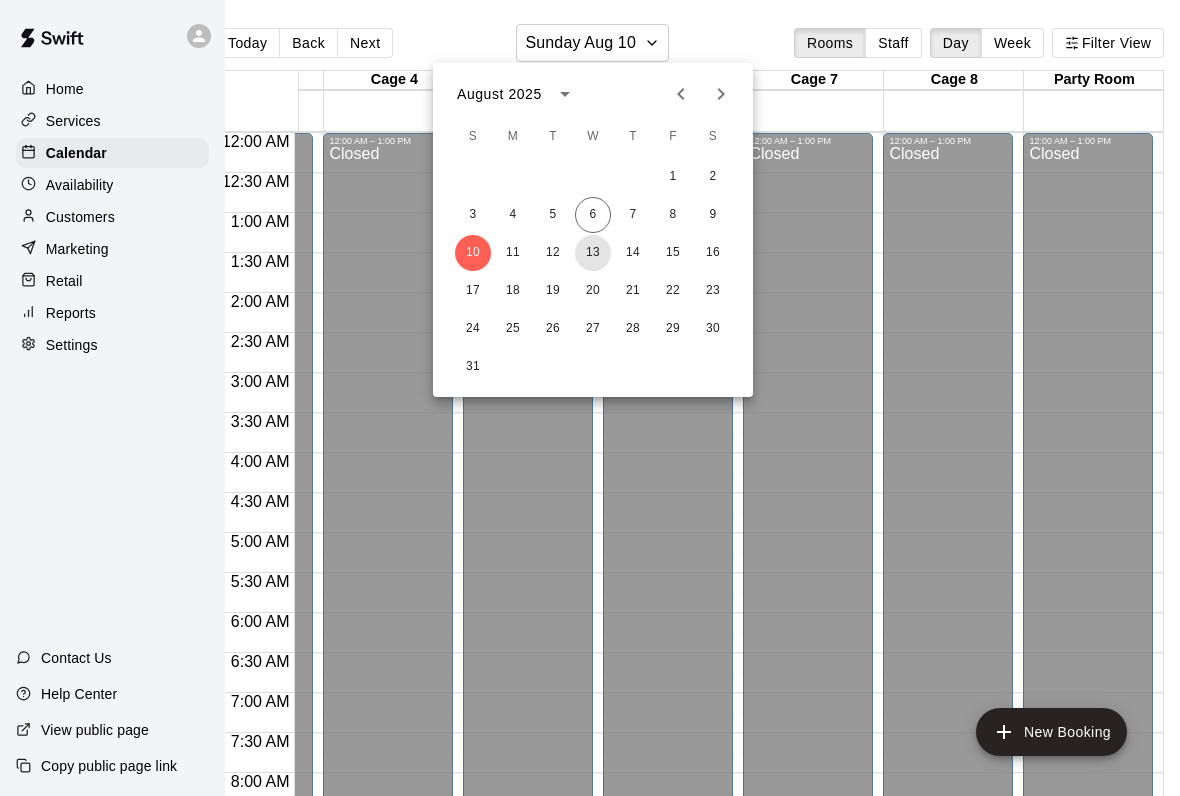 click on "13" at bounding box center [593, 253] 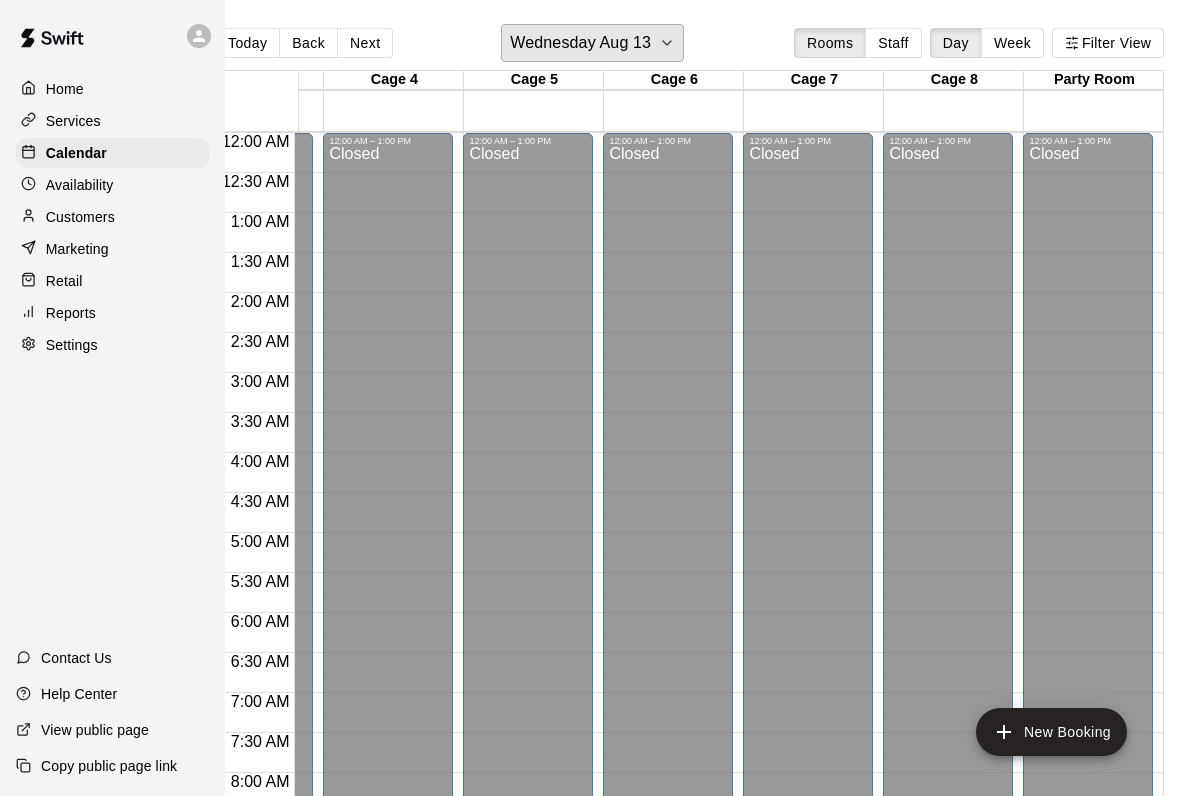scroll, scrollTop: 448, scrollLeft: 332, axis: both 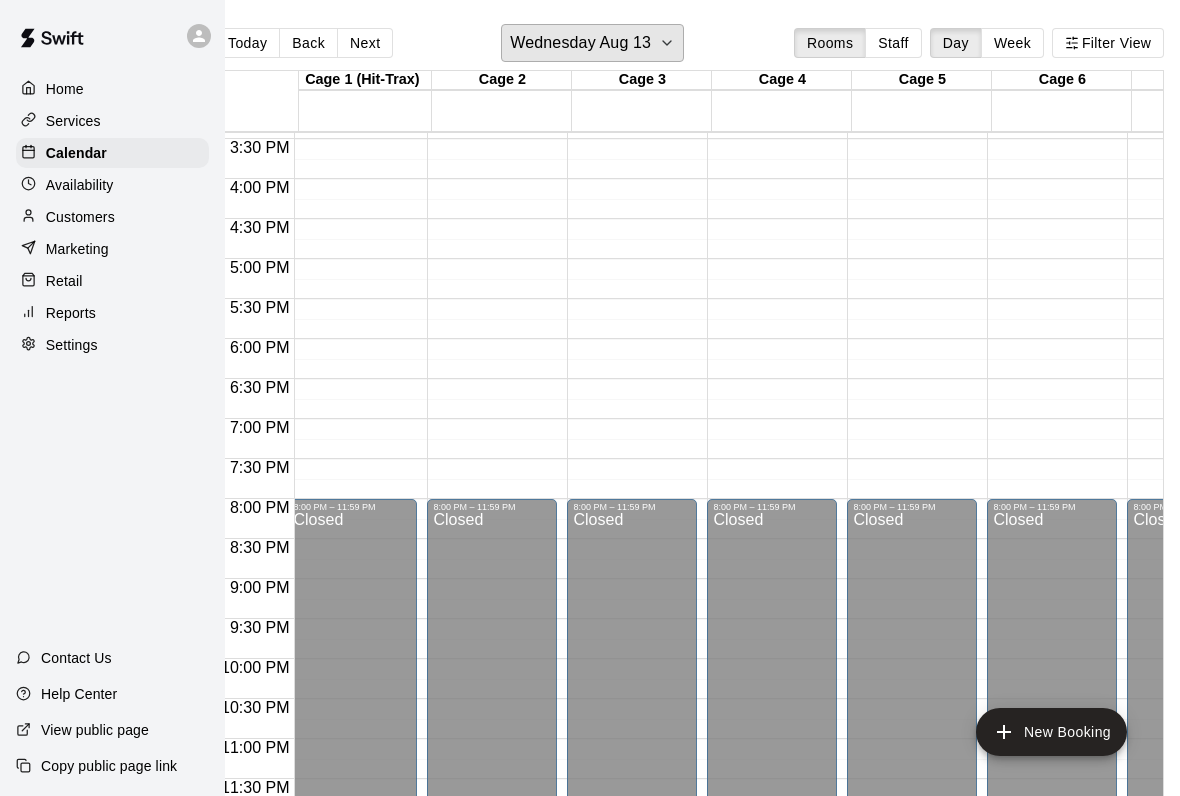 click on "Wednesday Aug 13" at bounding box center (580, 43) 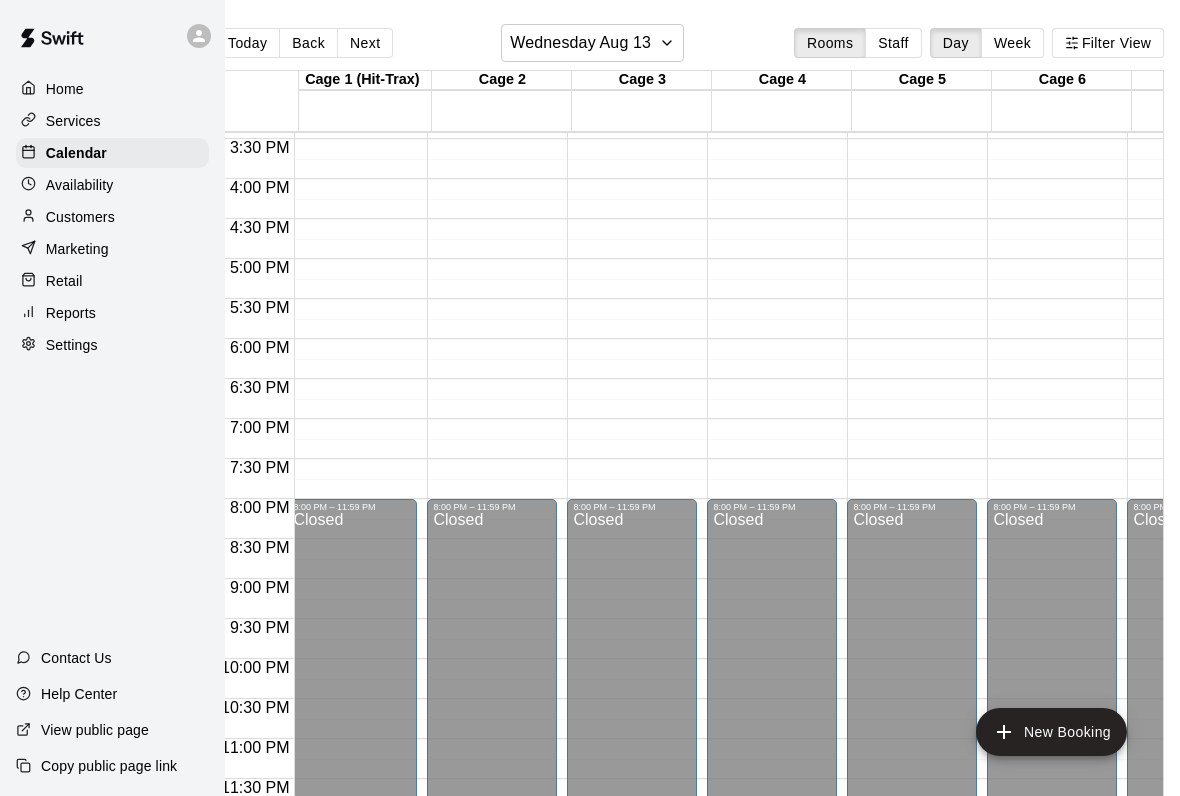 scroll, scrollTop: 0, scrollLeft: 13, axis: horizontal 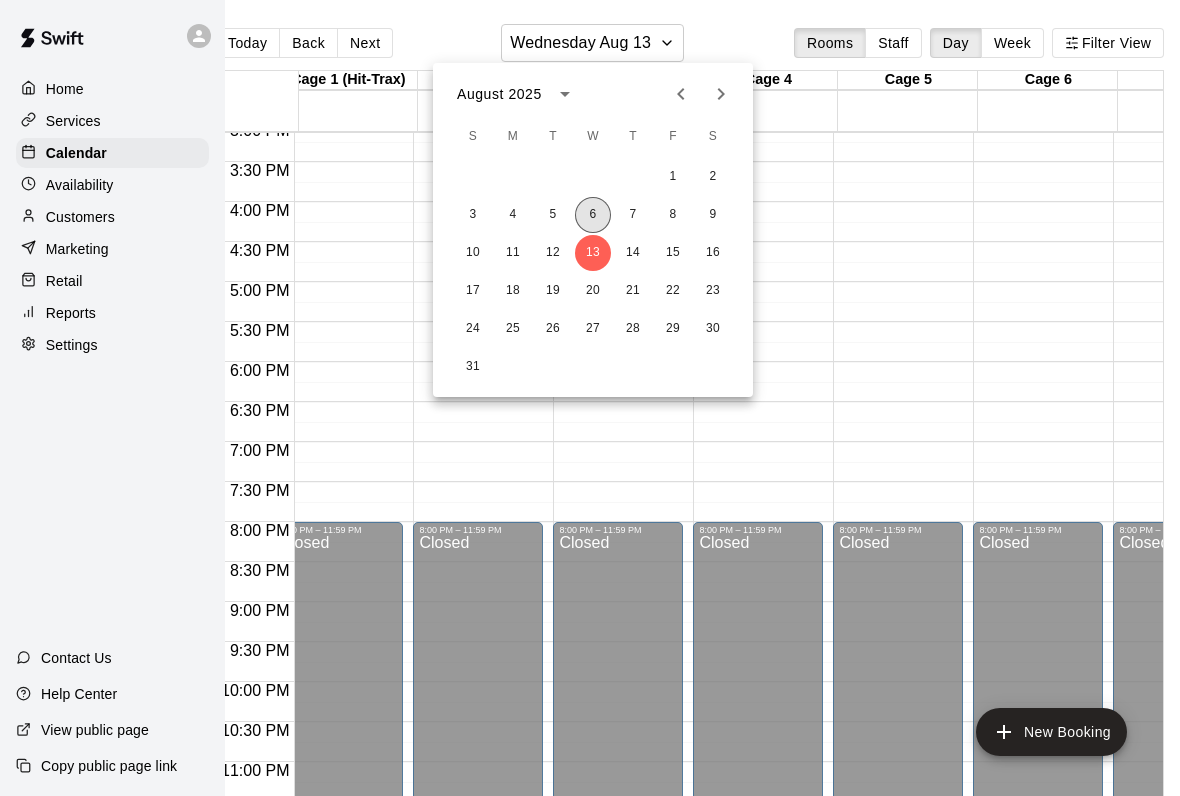 click on "6" at bounding box center [593, 215] 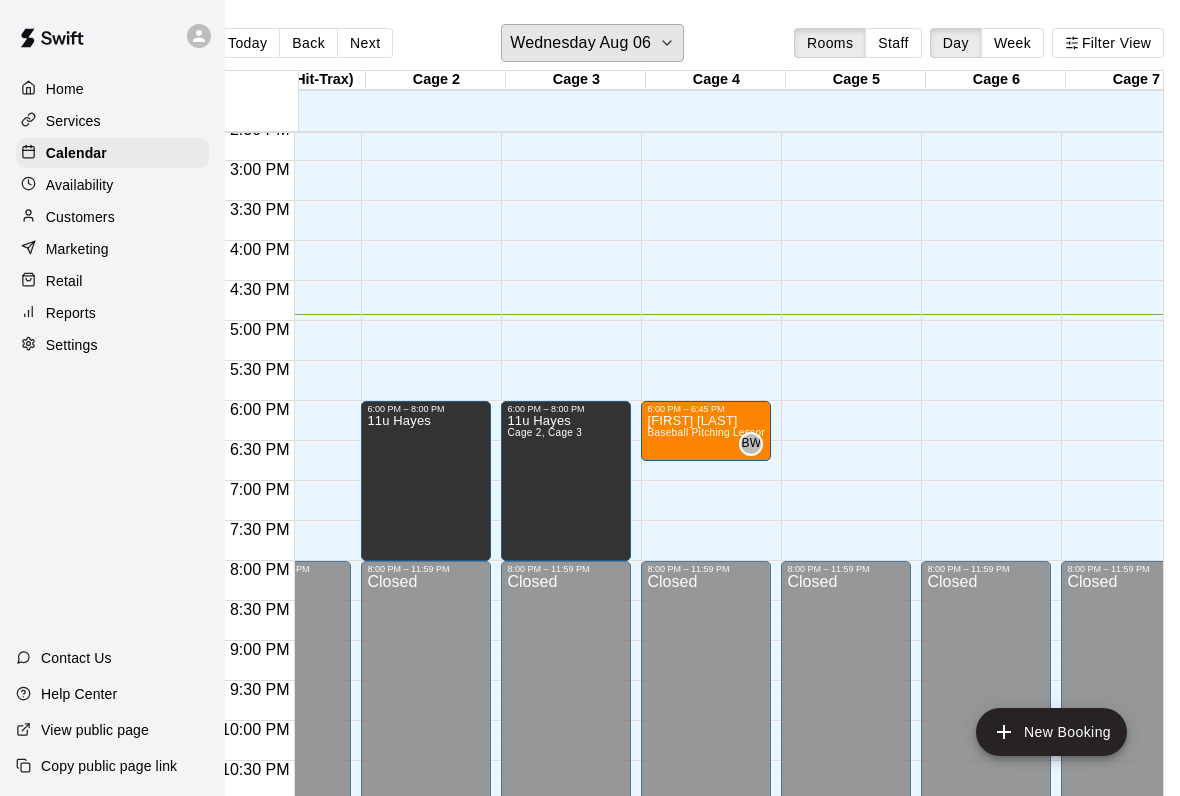 scroll, scrollTop: 1216, scrollLeft: -30, axis: both 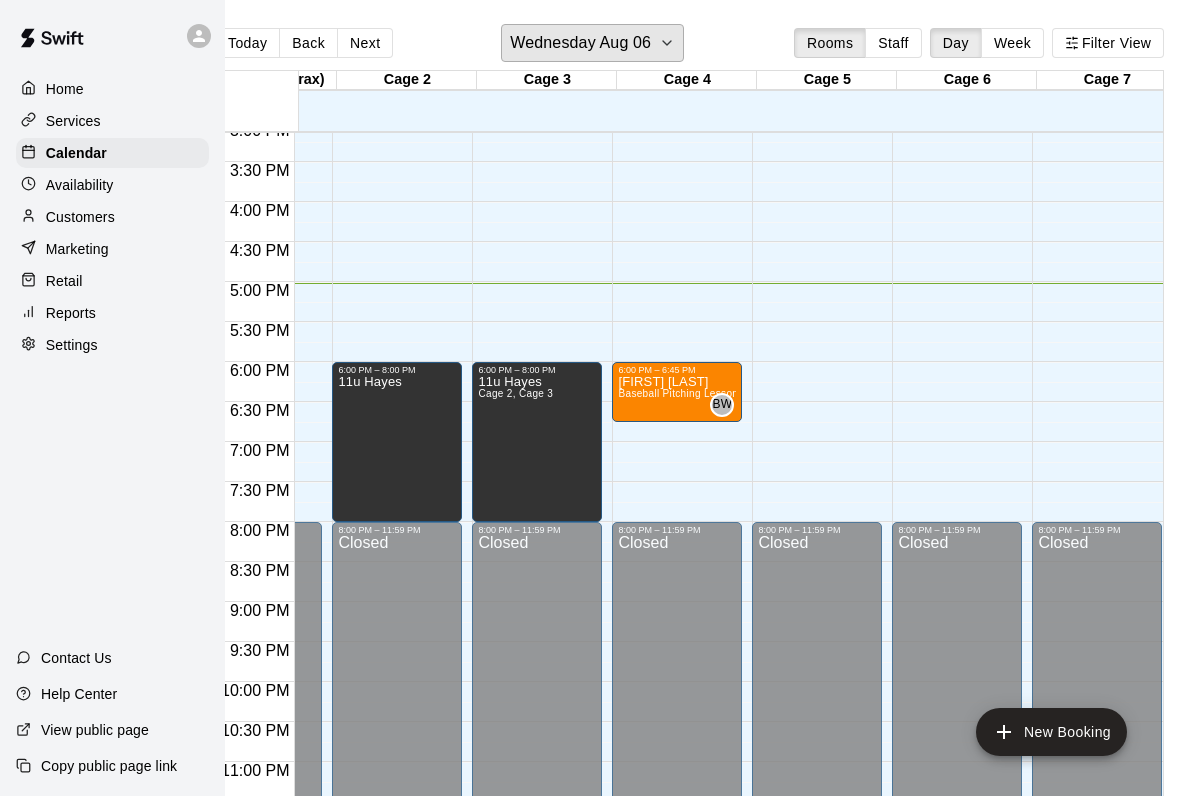 click on "Wednesday Aug 06" at bounding box center [592, 43] 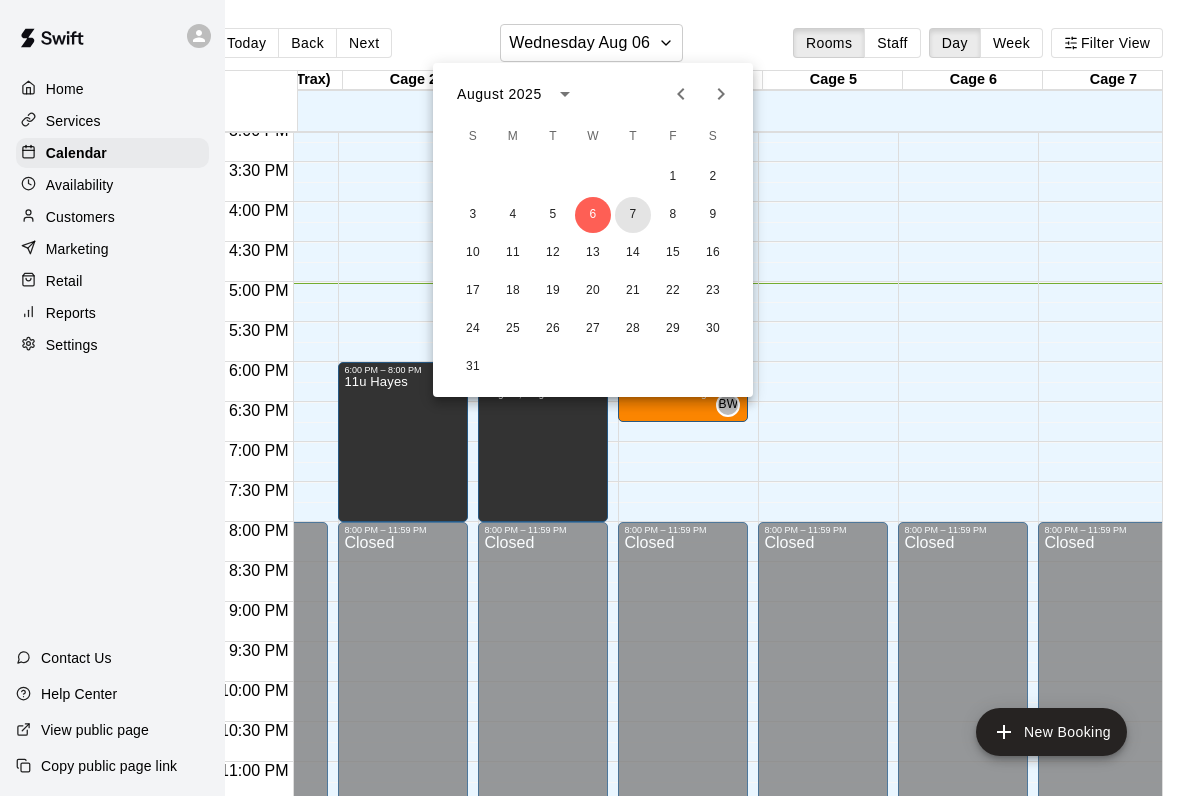 click on "7" at bounding box center (633, 215) 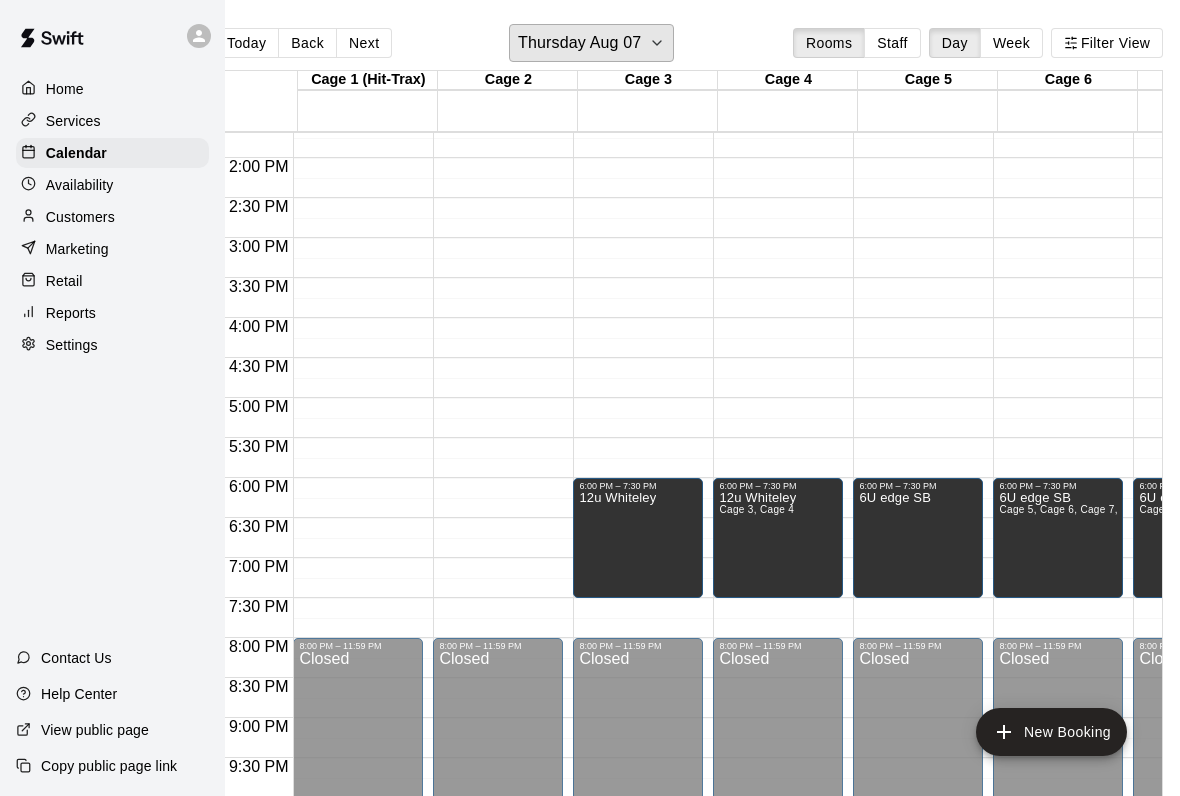 click on "Thursday Aug 07" at bounding box center (579, 43) 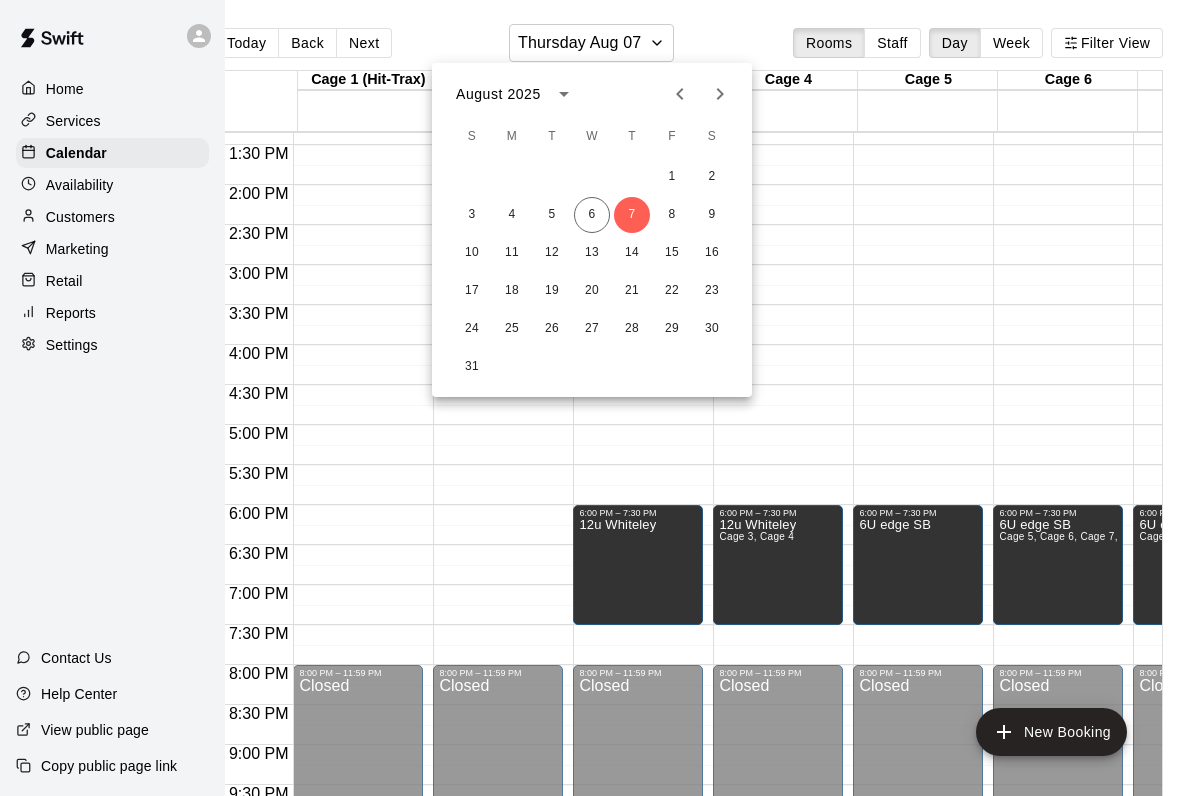 click on "3 4 5 6 7 8 9" at bounding box center [592, 215] 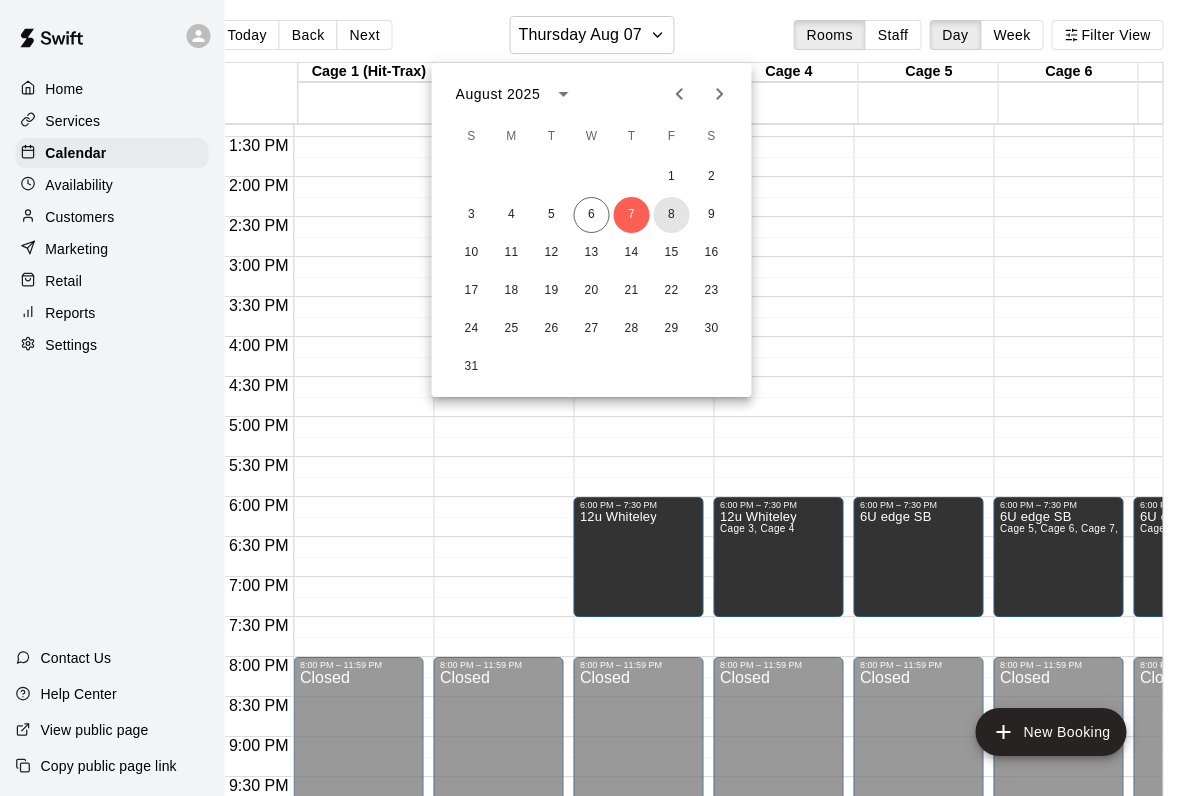 click on "8" at bounding box center [672, 215] 